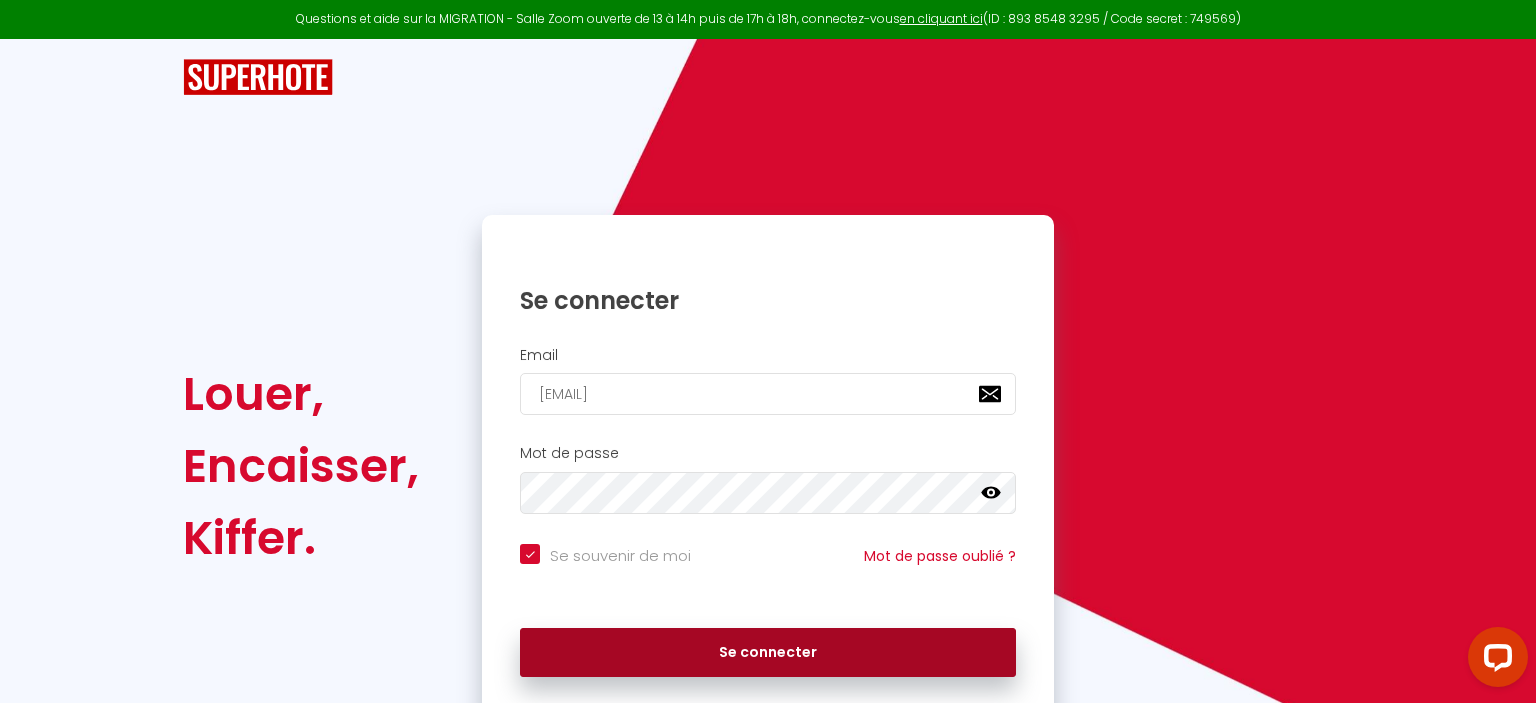 scroll, scrollTop: 0, scrollLeft: 0, axis: both 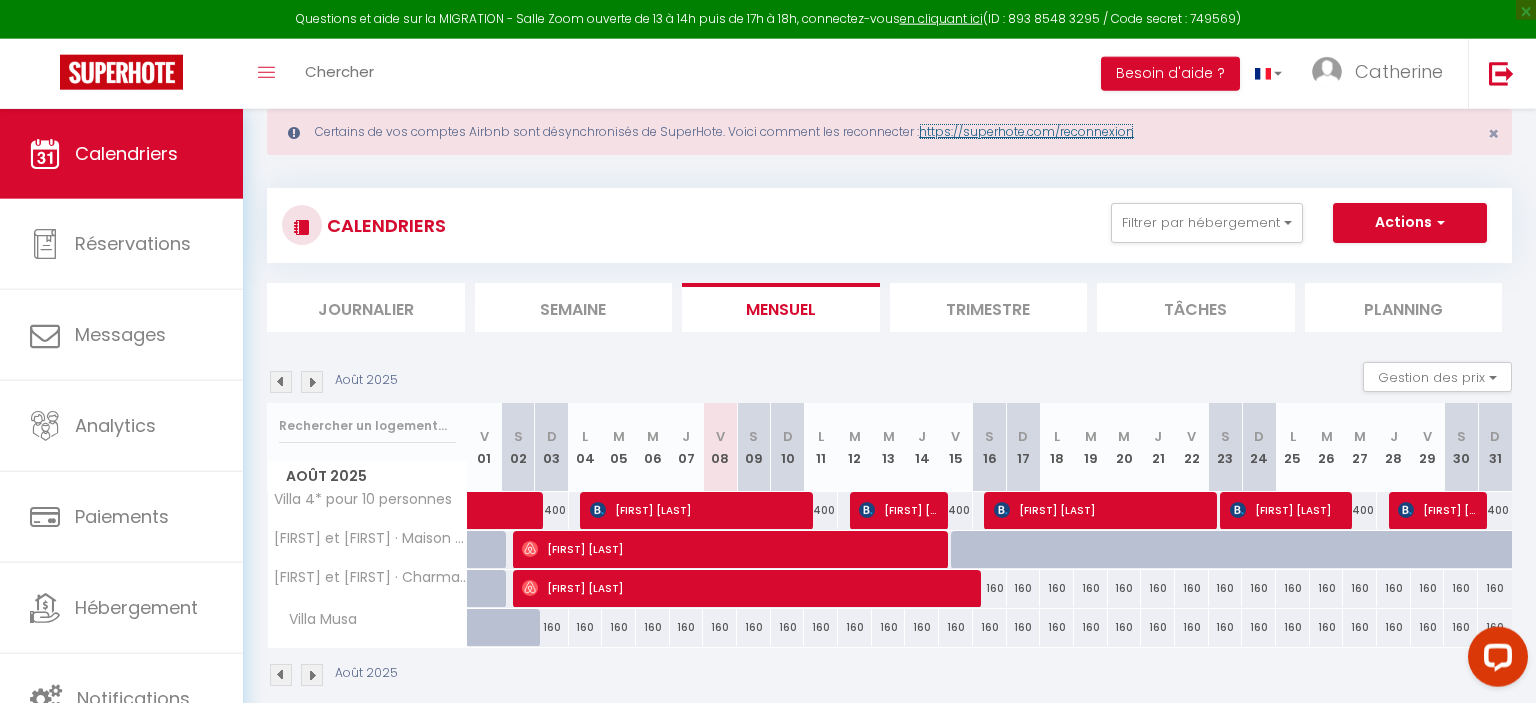 click on "https://superhote.com/reconnexion" at bounding box center (1026, 131) 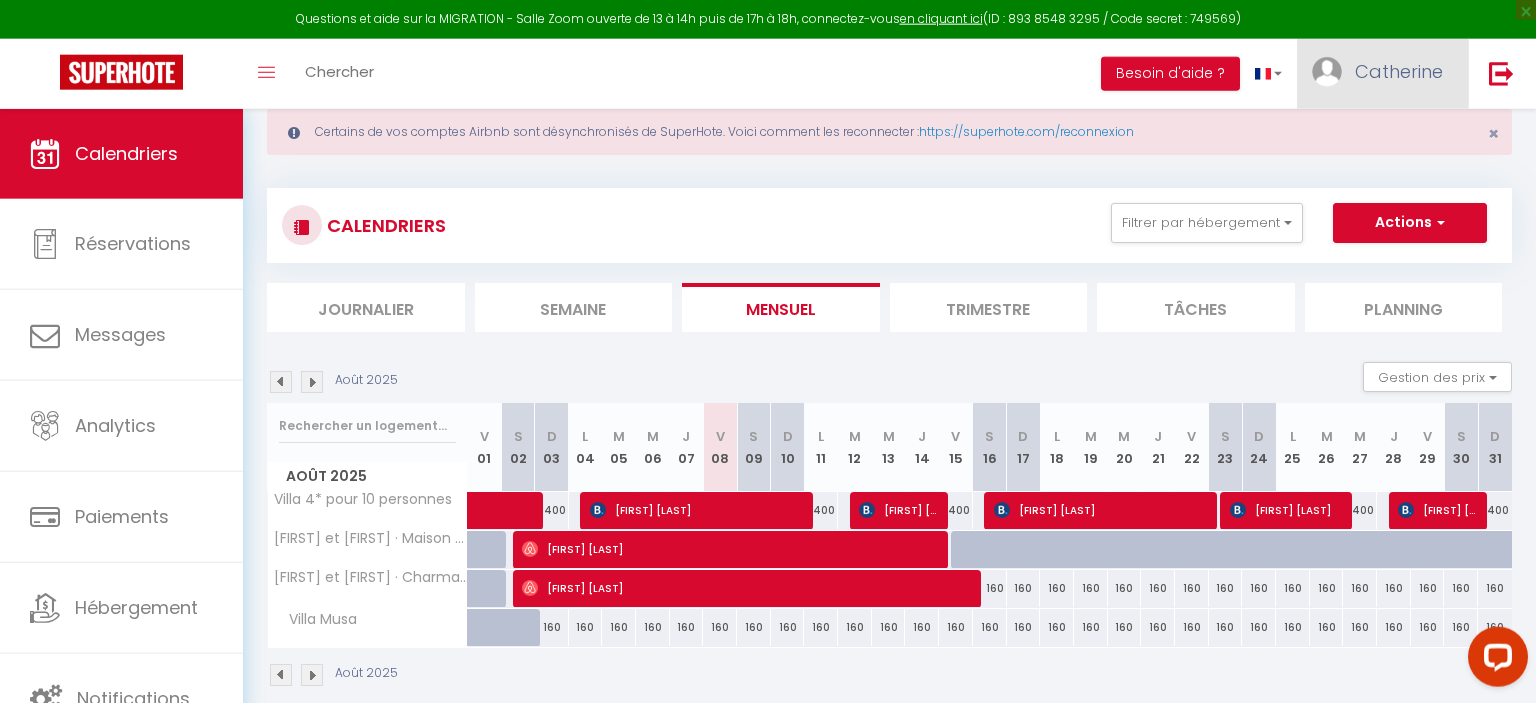 click on "Catherine" at bounding box center (1399, 71) 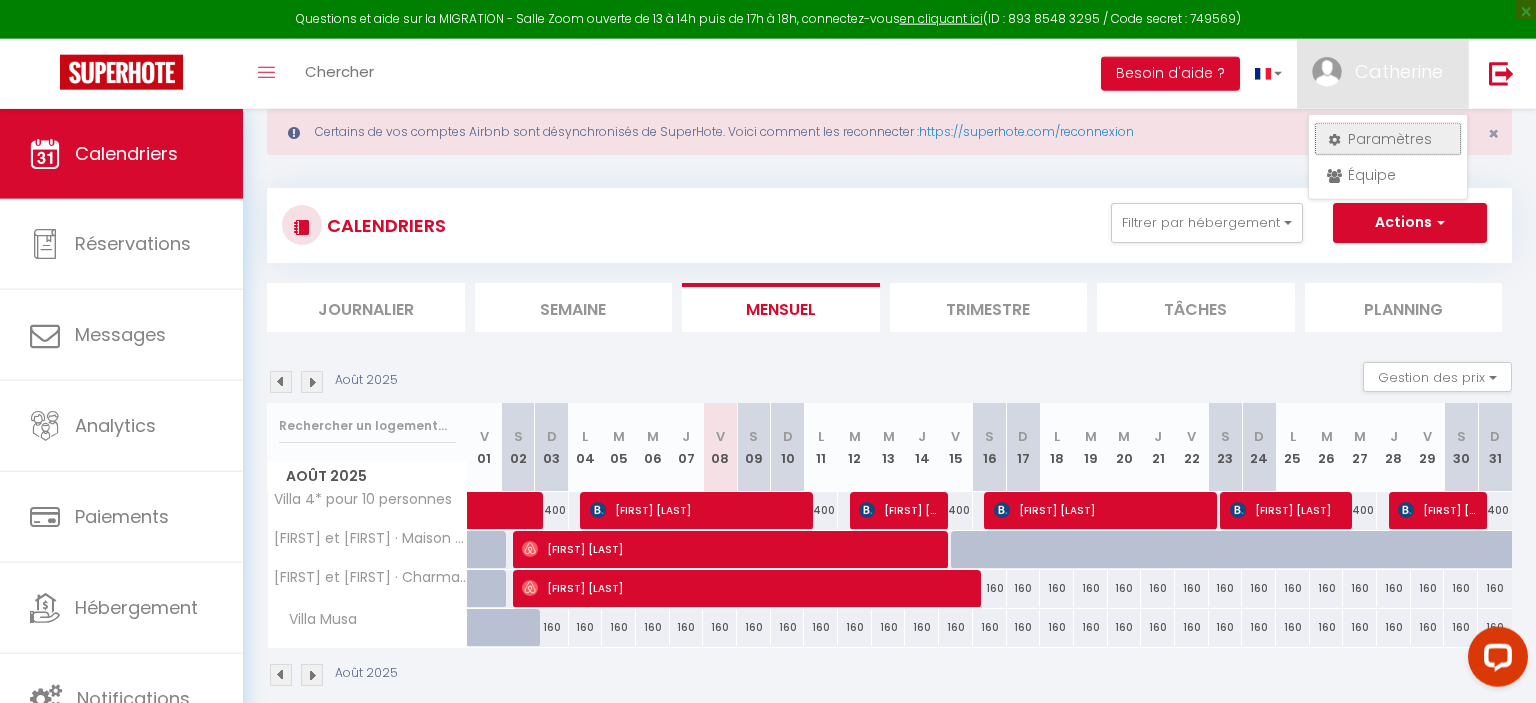 click on "Paramètres" at bounding box center [1388, 139] 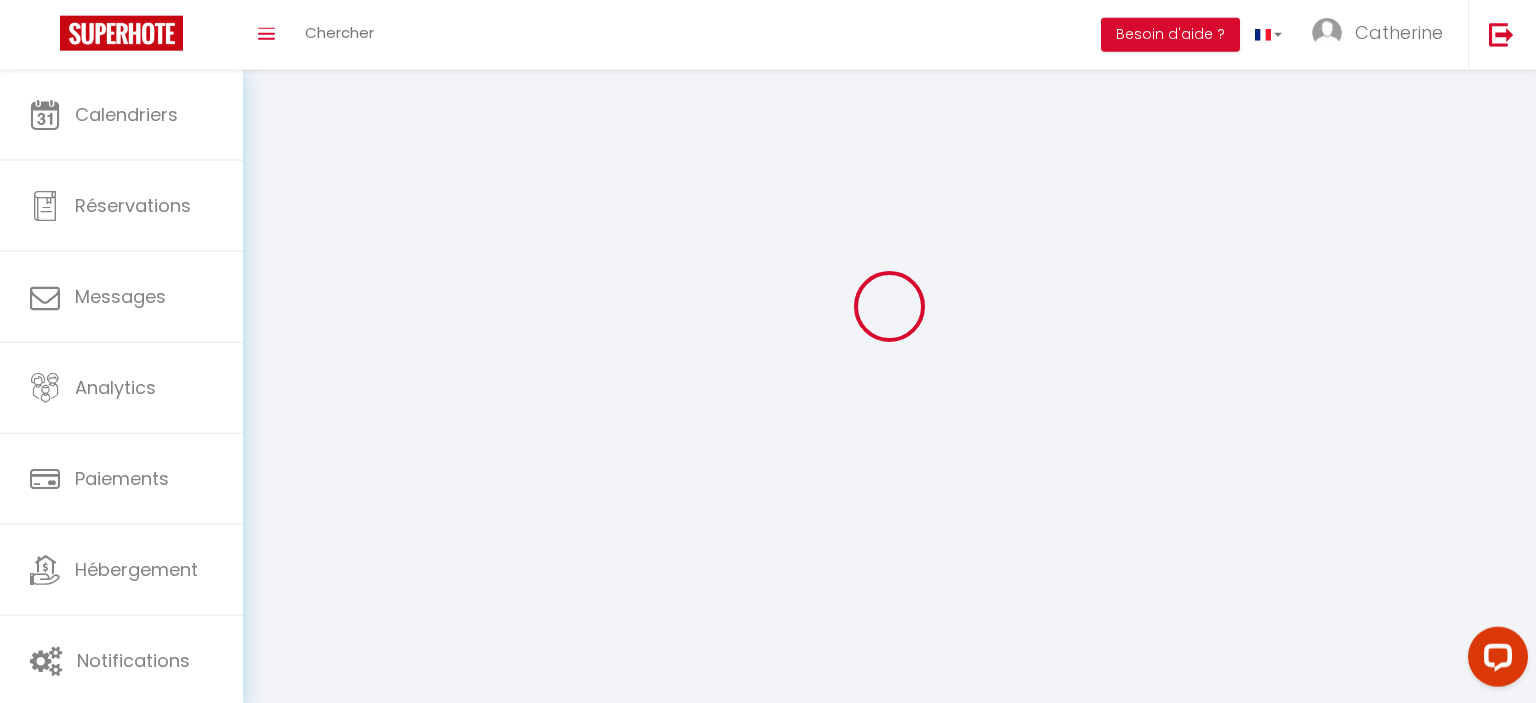 type on "Catherine" 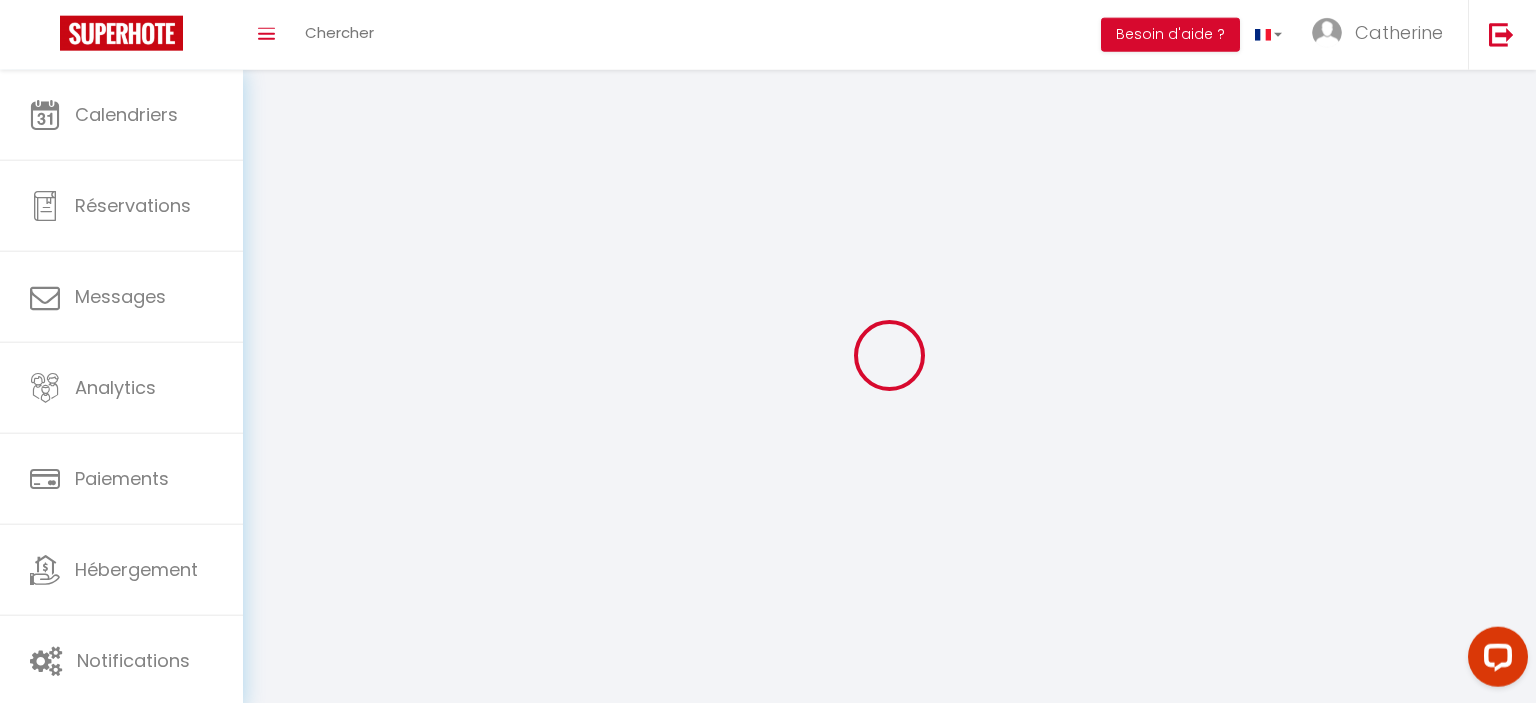 type on "ru8PaFh0Rwhz2wDLrkNpSEK6q" 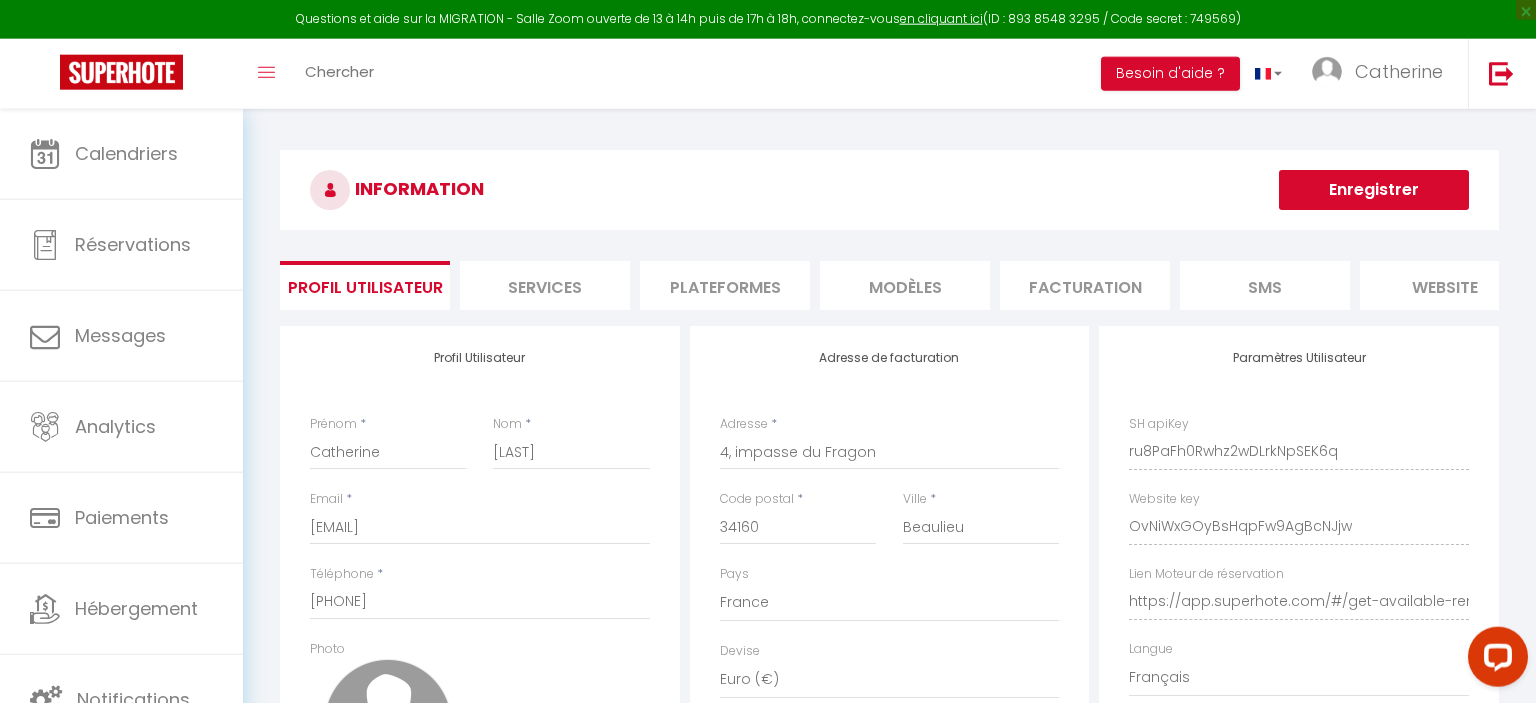 click on "Plateformes" at bounding box center (725, 285) 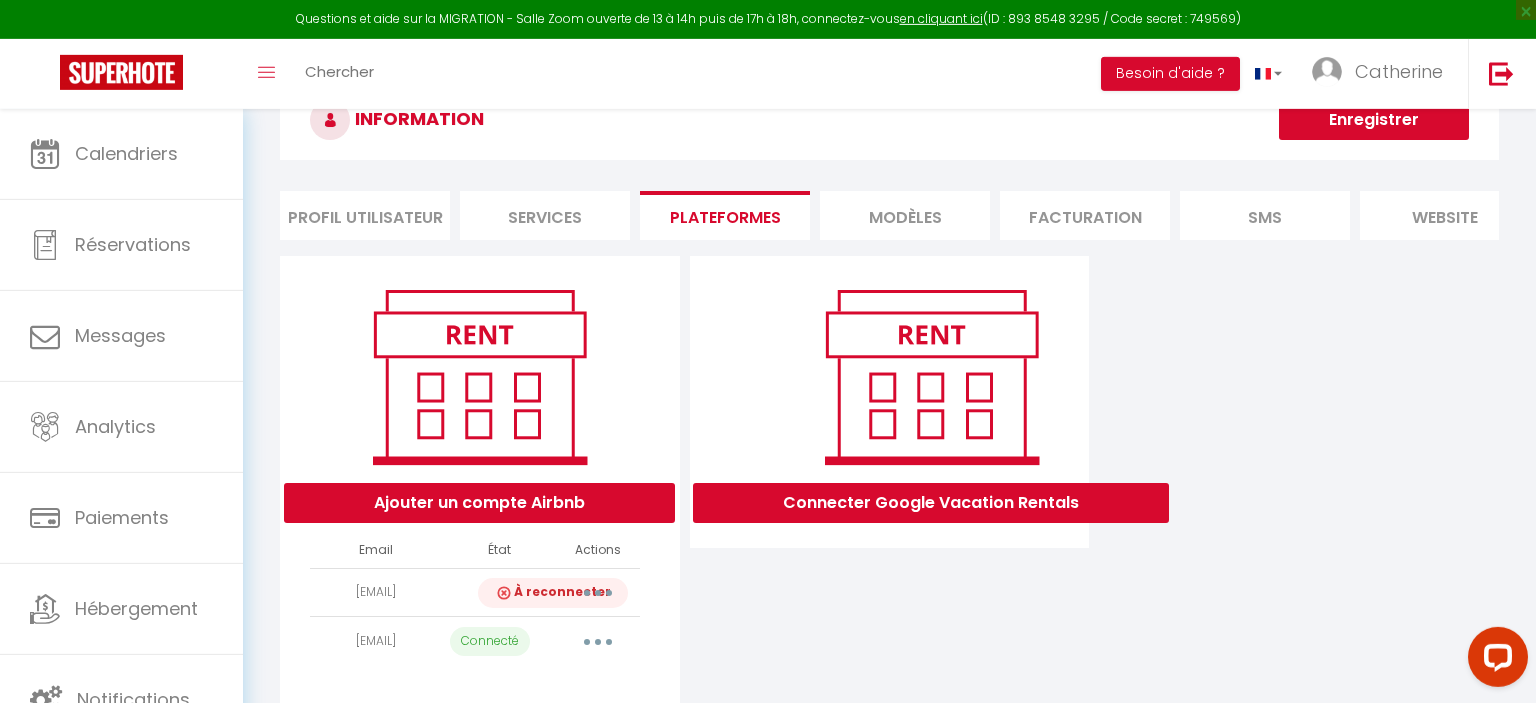 scroll, scrollTop: 139, scrollLeft: 0, axis: vertical 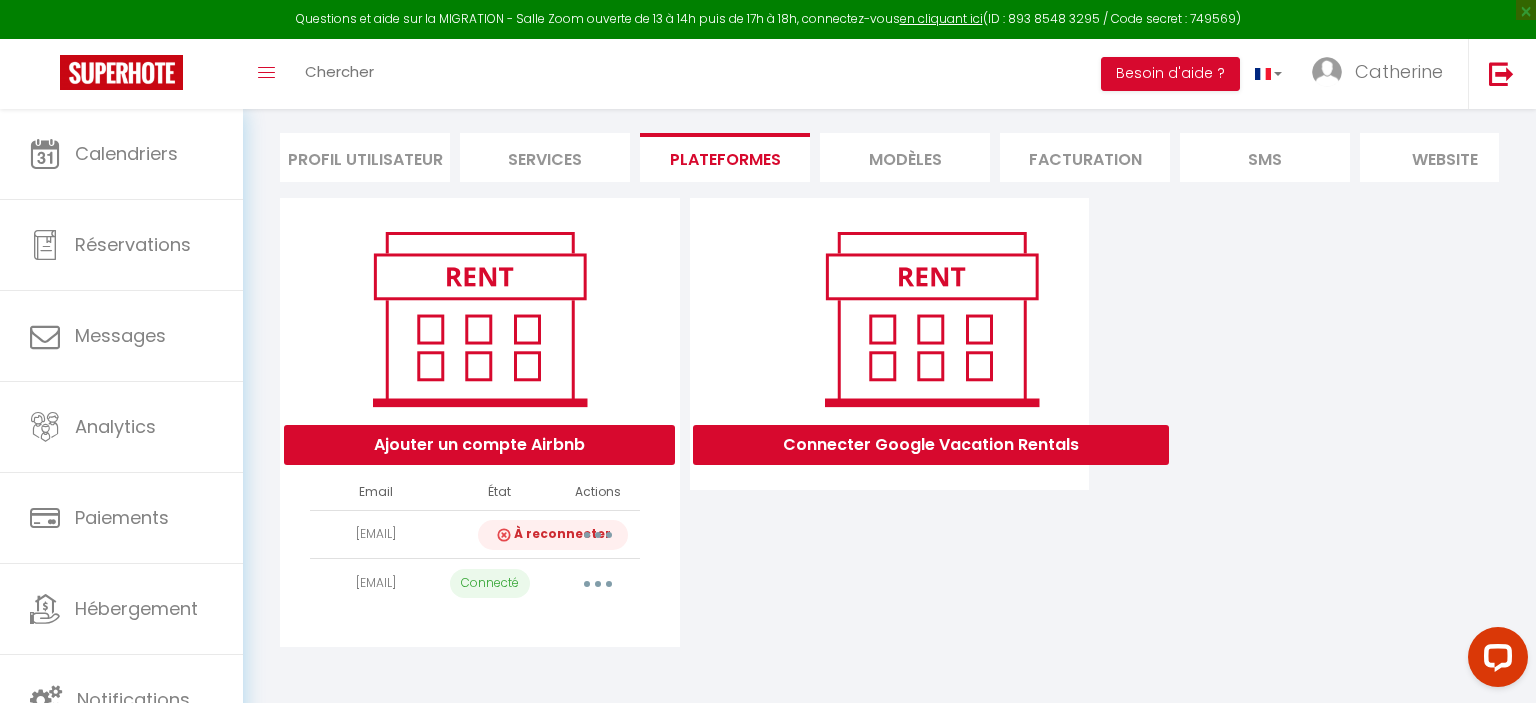 click at bounding box center [598, 535] 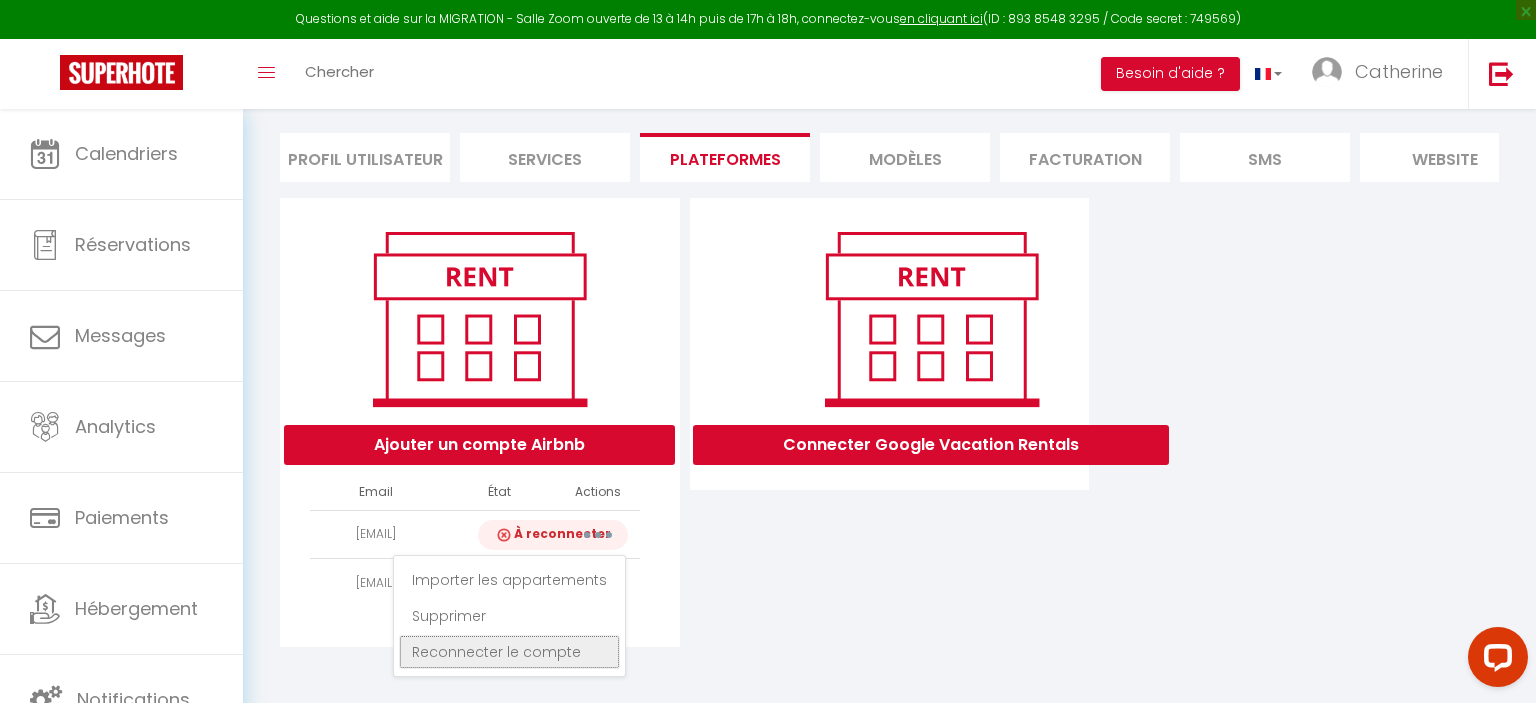 click on "Reconnecter le compte" at bounding box center (509, 652) 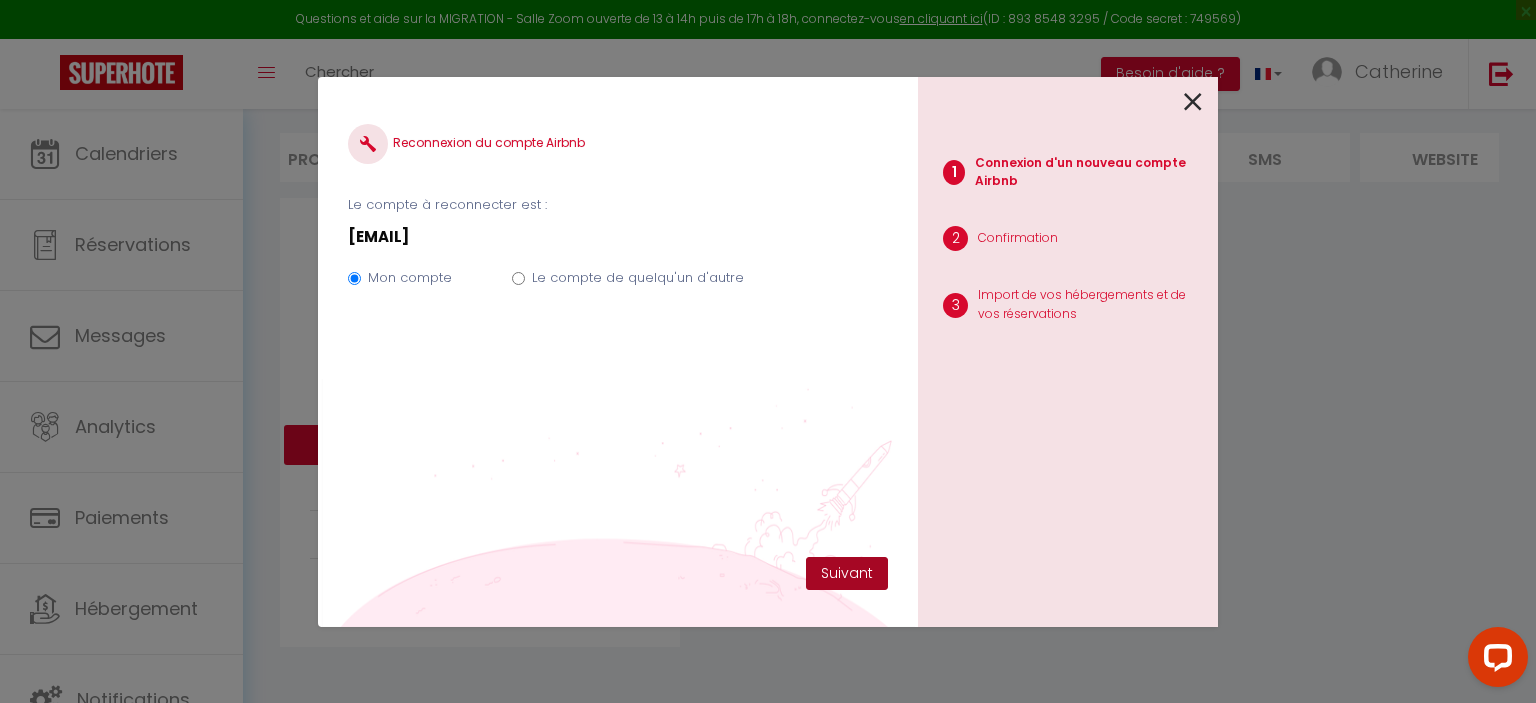 click on "Suivant" at bounding box center [847, 574] 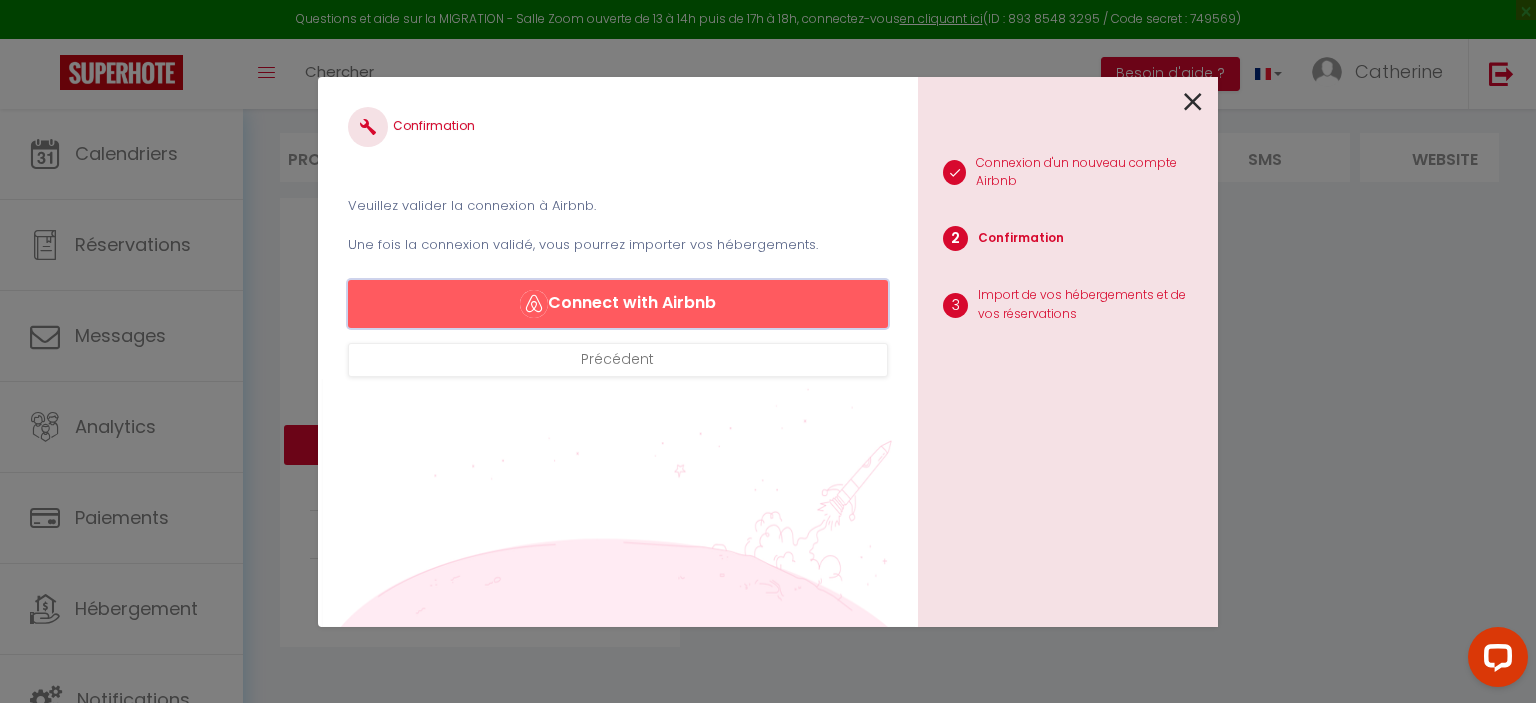 click on "Connect with Airbnb" at bounding box center [618, 304] 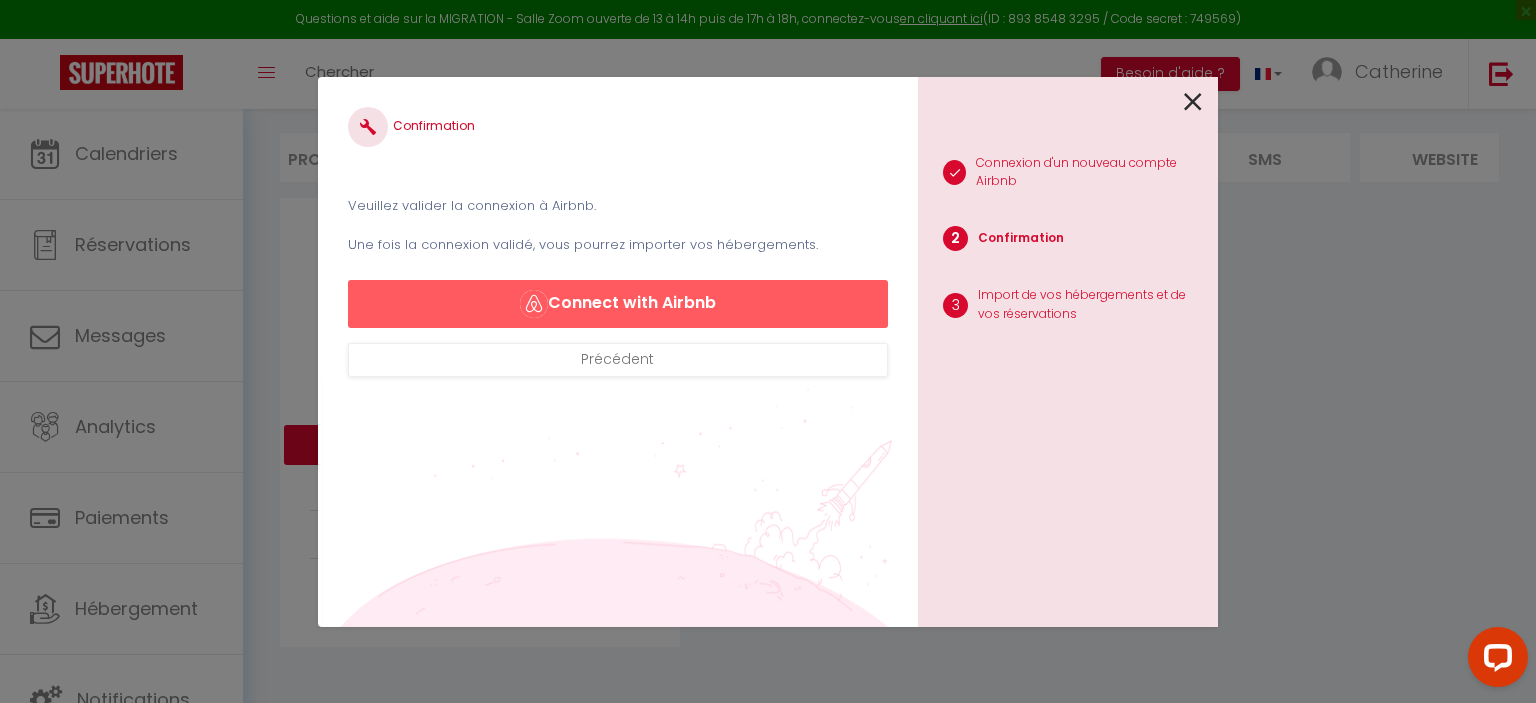 click at bounding box center [1193, 102] 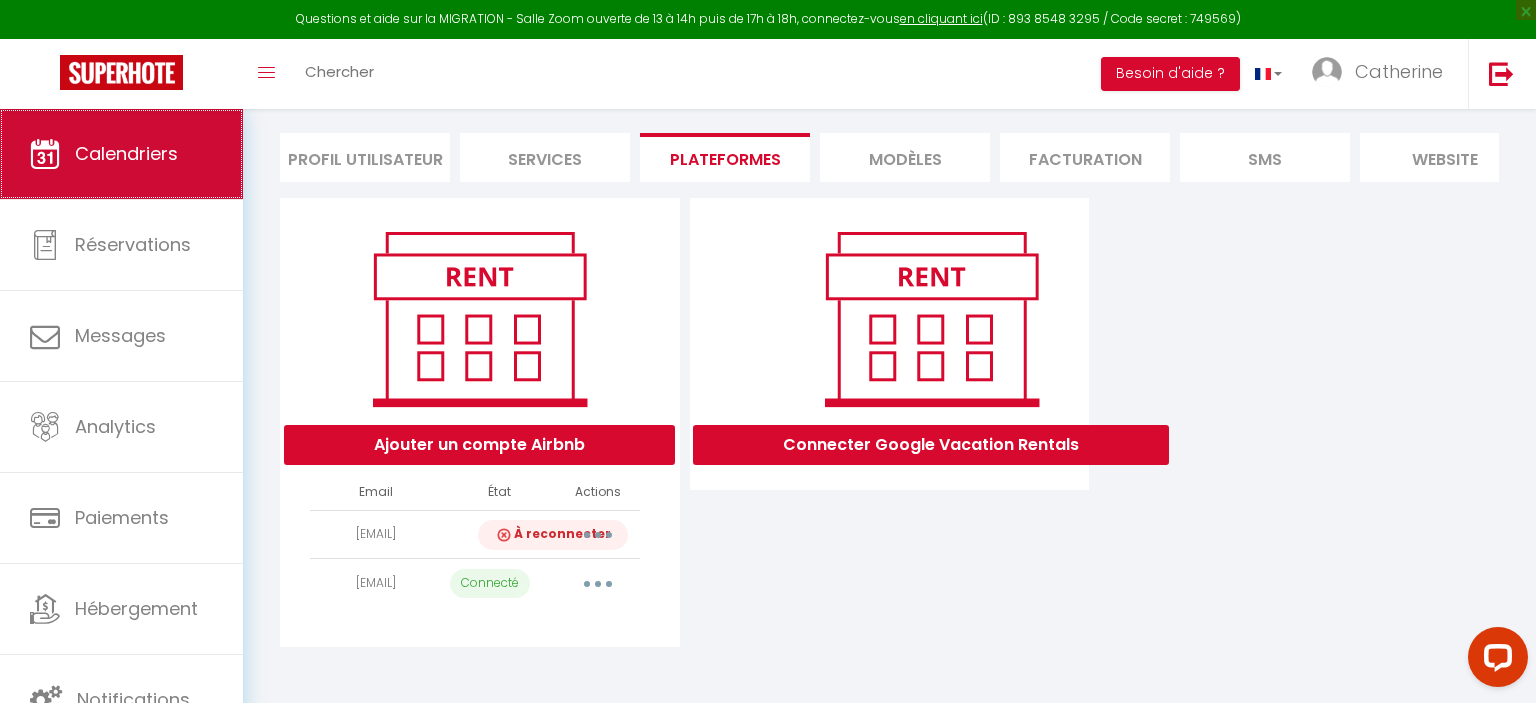 click on "Calendriers" at bounding box center (126, 153) 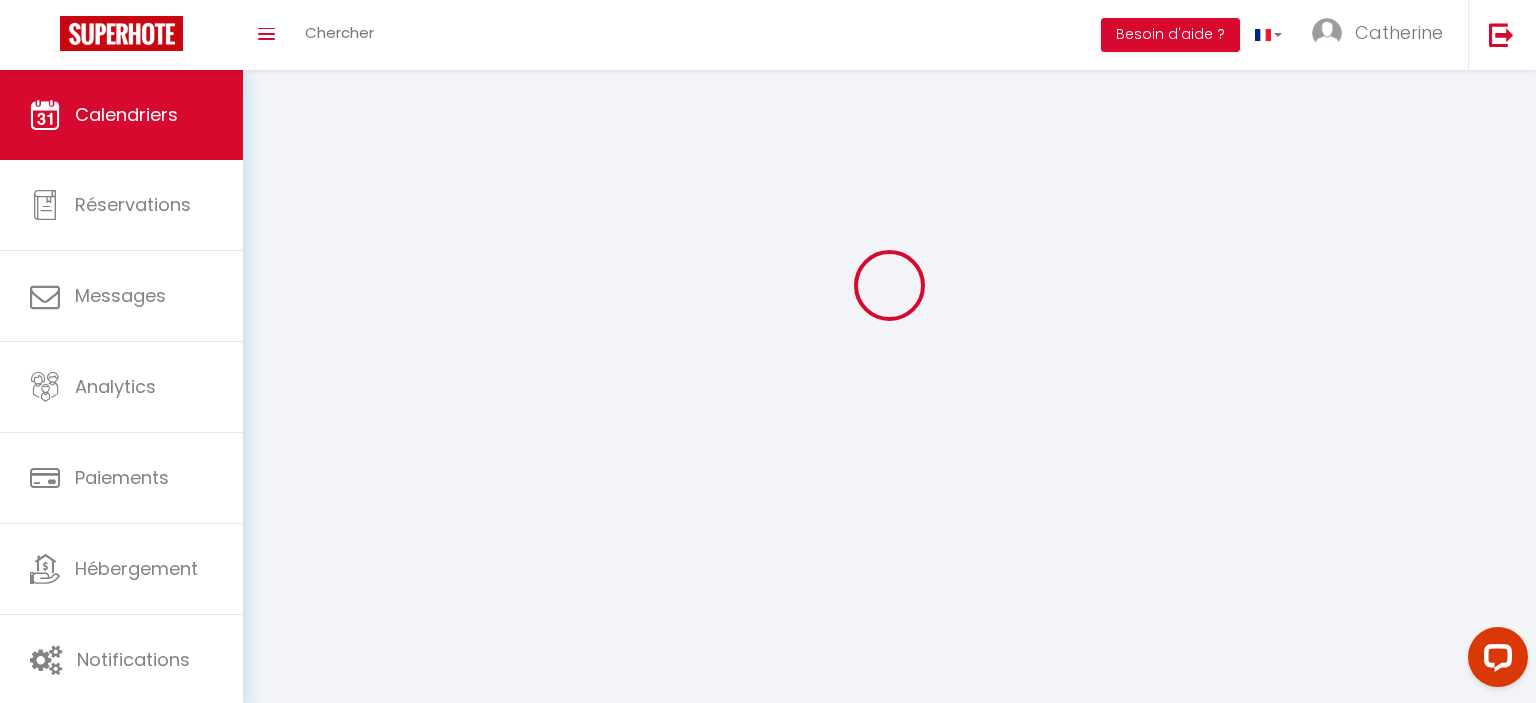 scroll, scrollTop: 0, scrollLeft: 0, axis: both 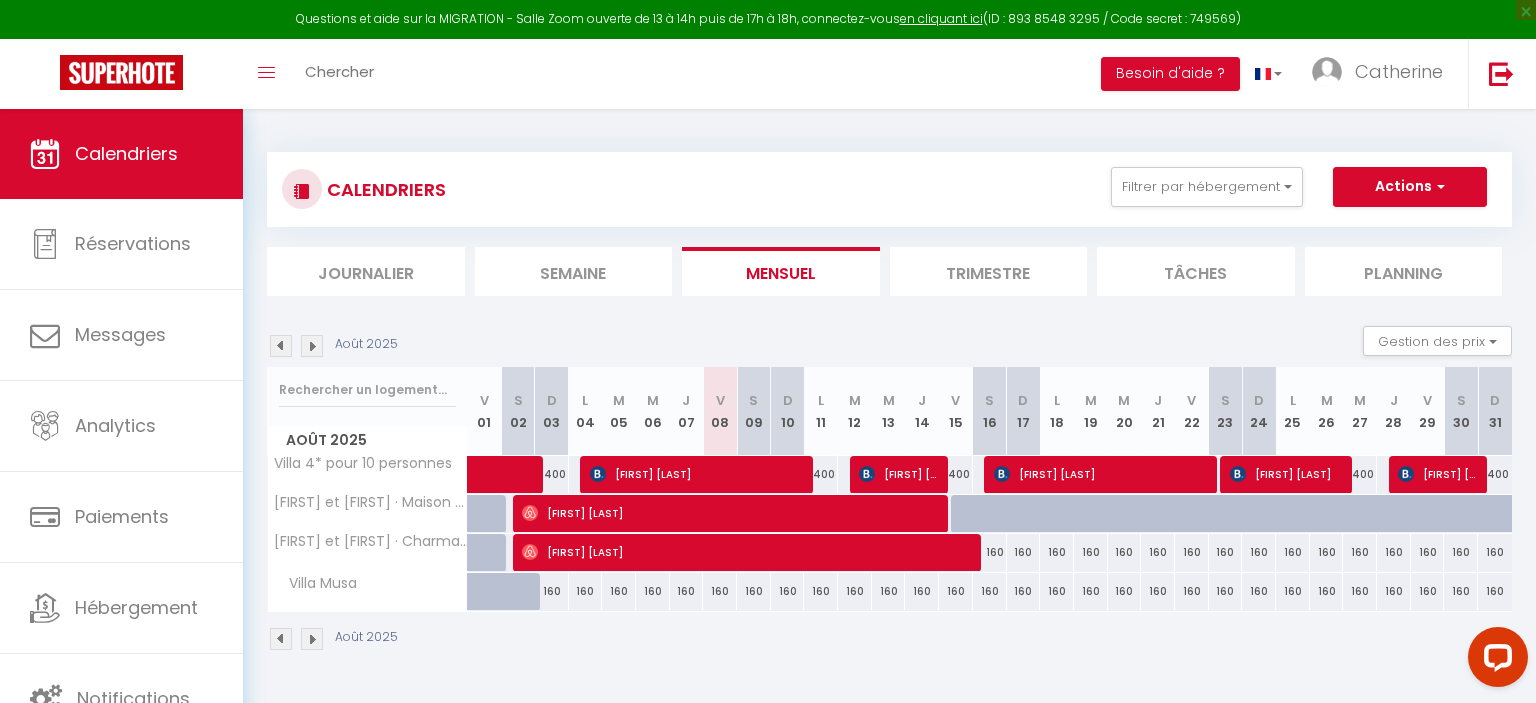 click at bounding box center [312, 639] 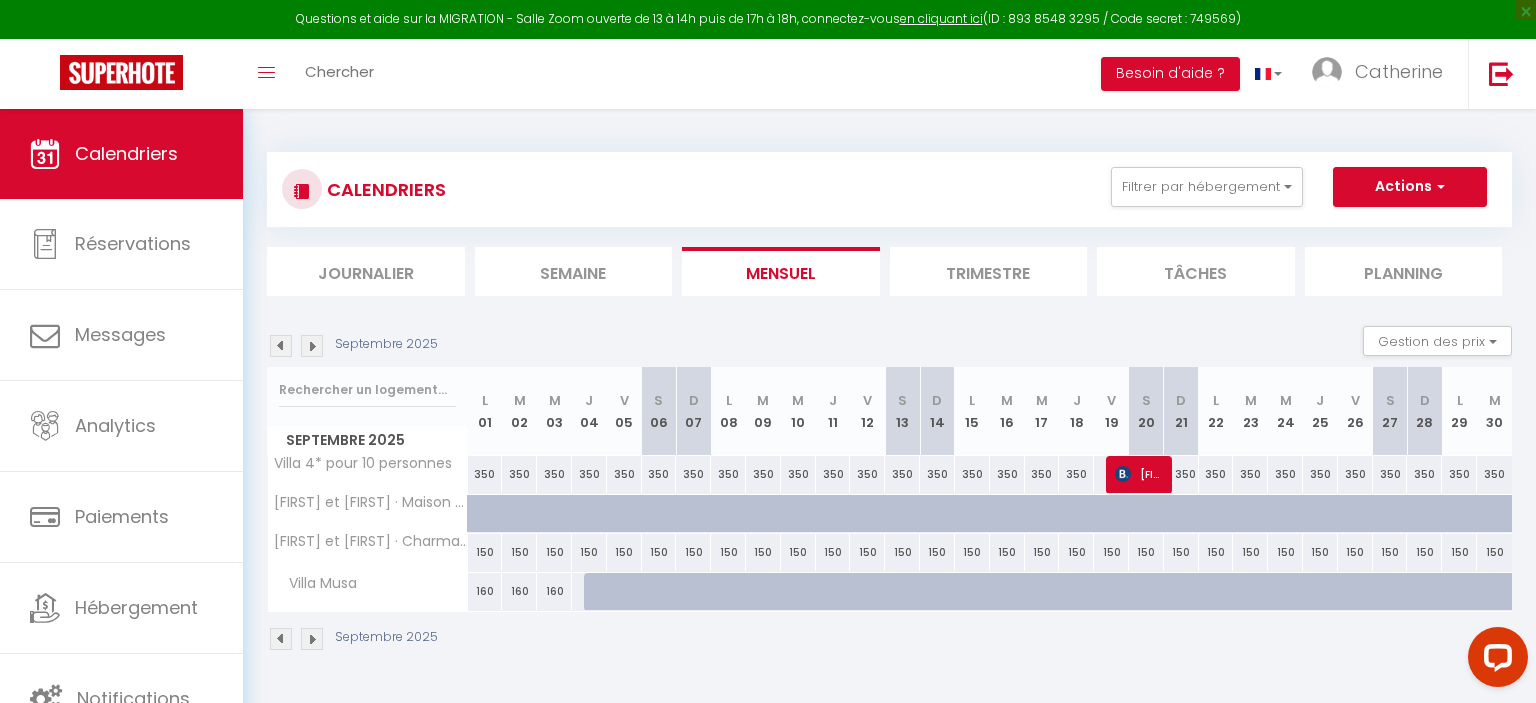 click at bounding box center [312, 639] 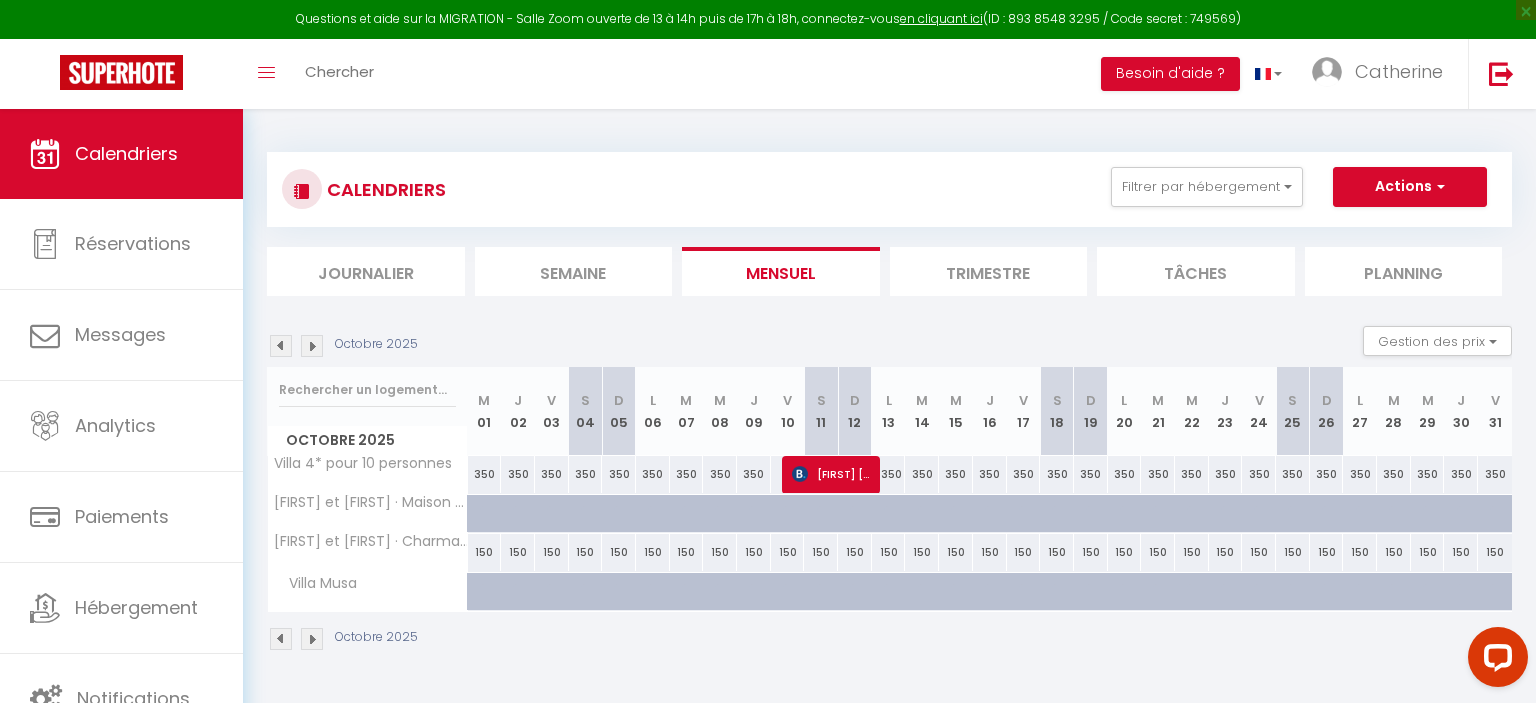 click at bounding box center (312, 639) 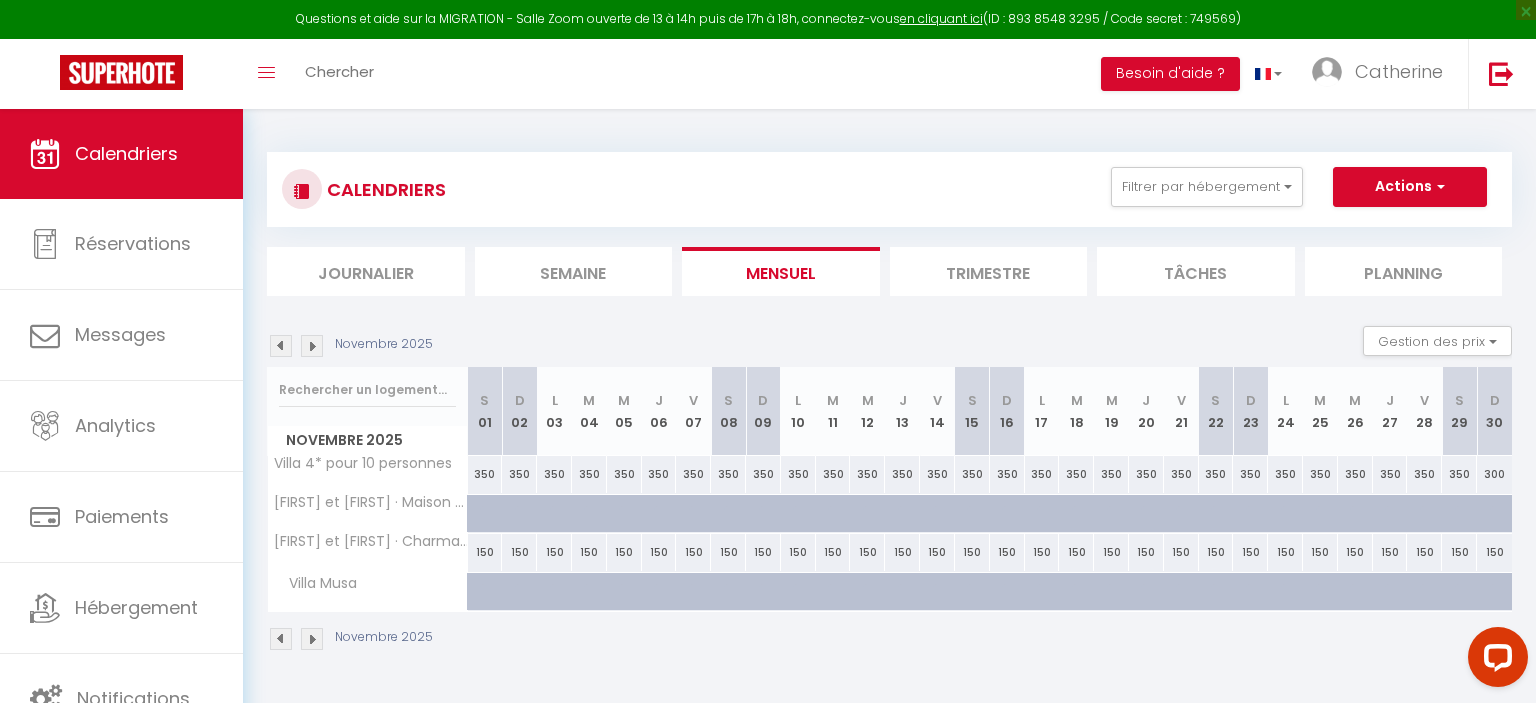click at bounding box center [312, 639] 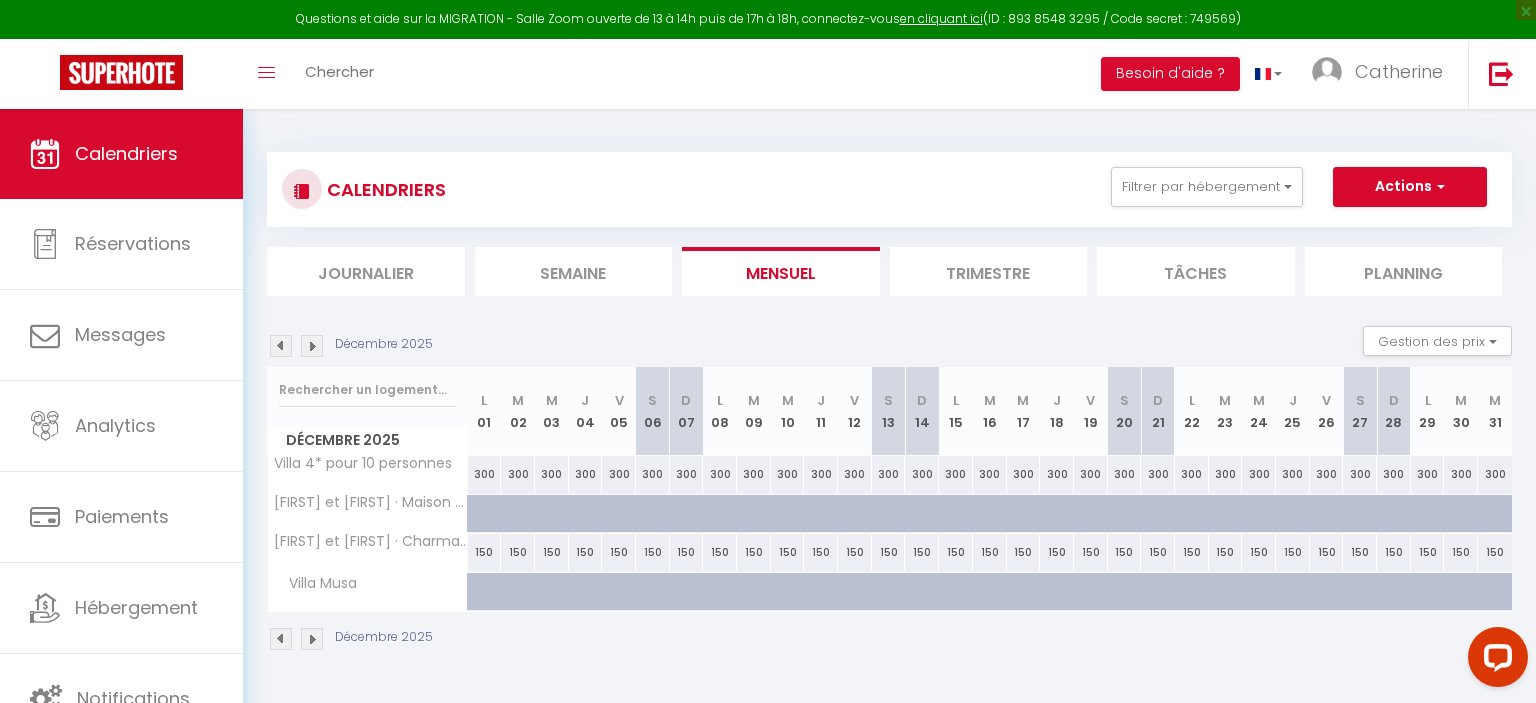 click at bounding box center [312, 639] 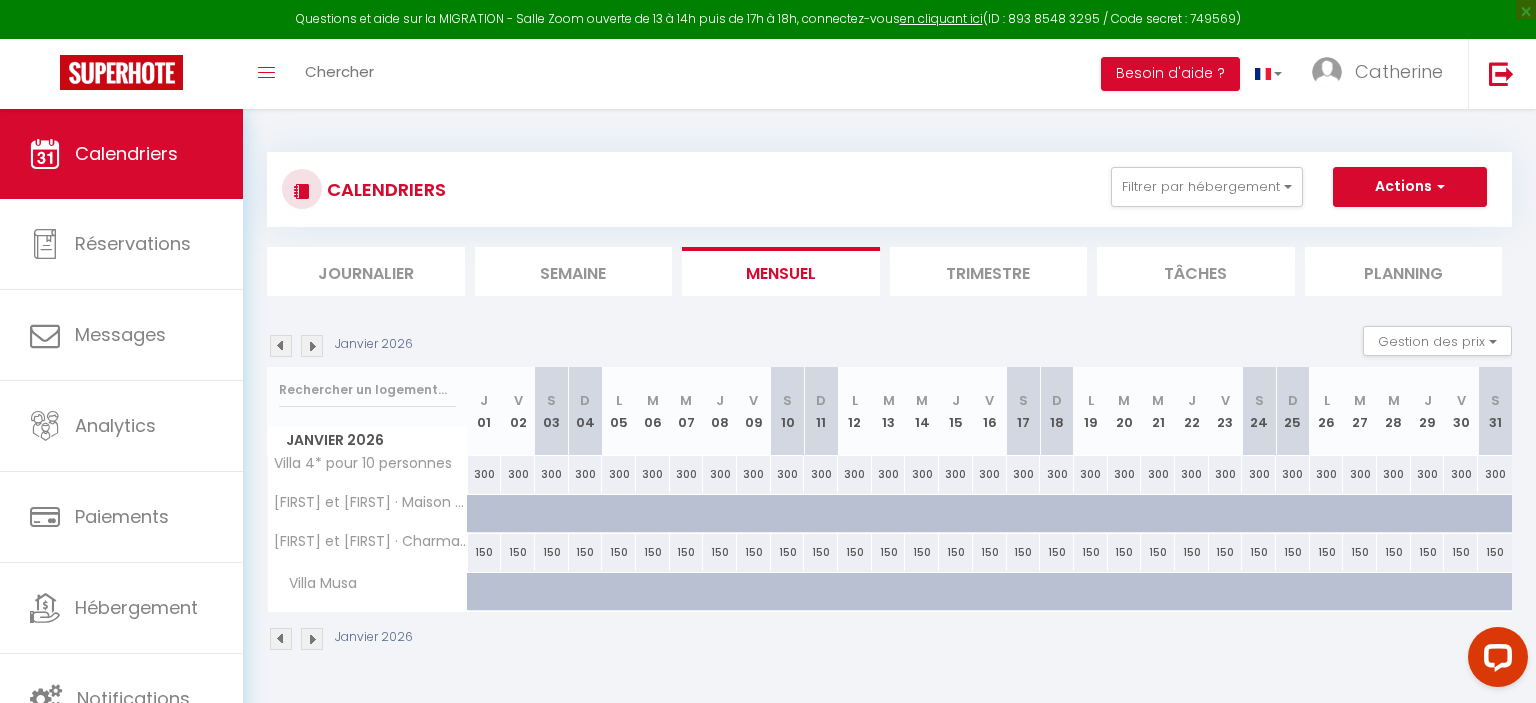 click at bounding box center (312, 639) 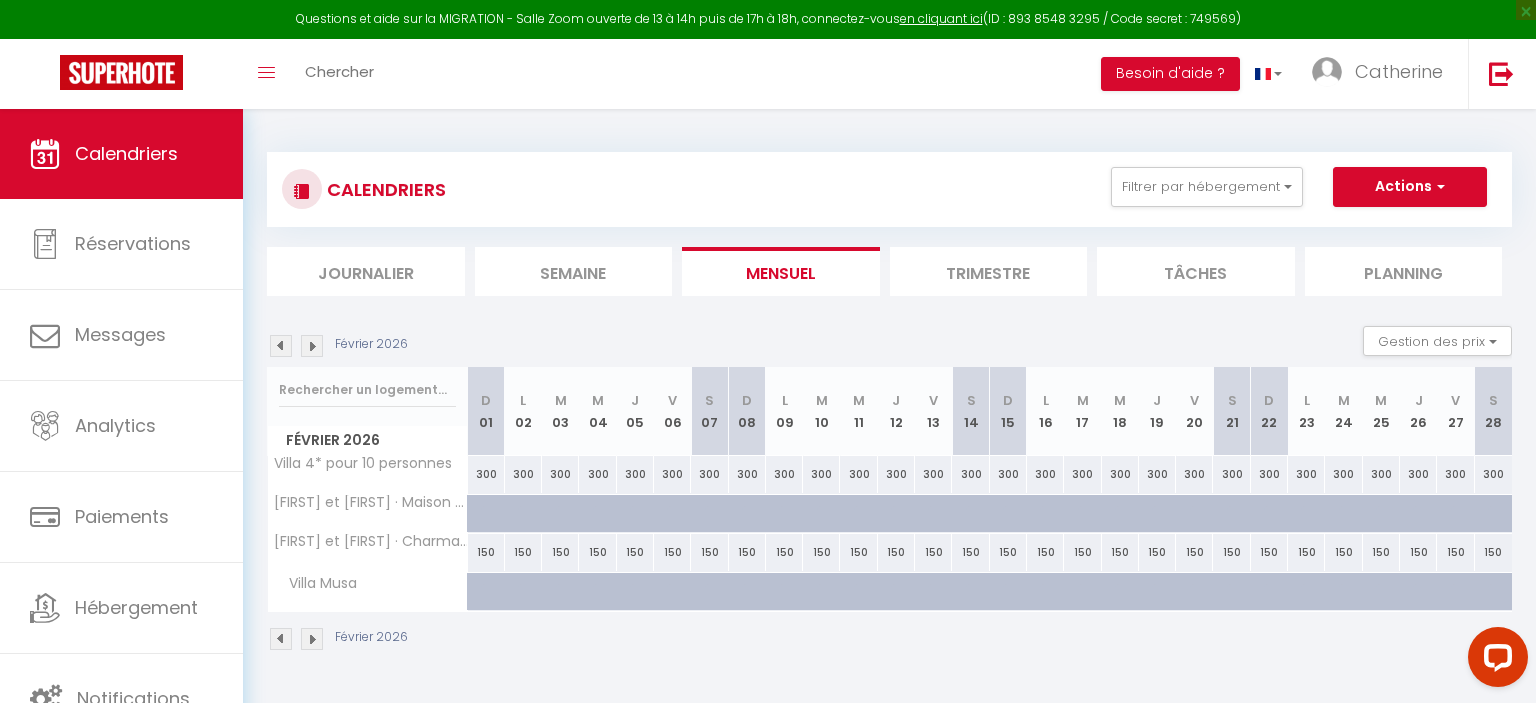click at bounding box center (312, 639) 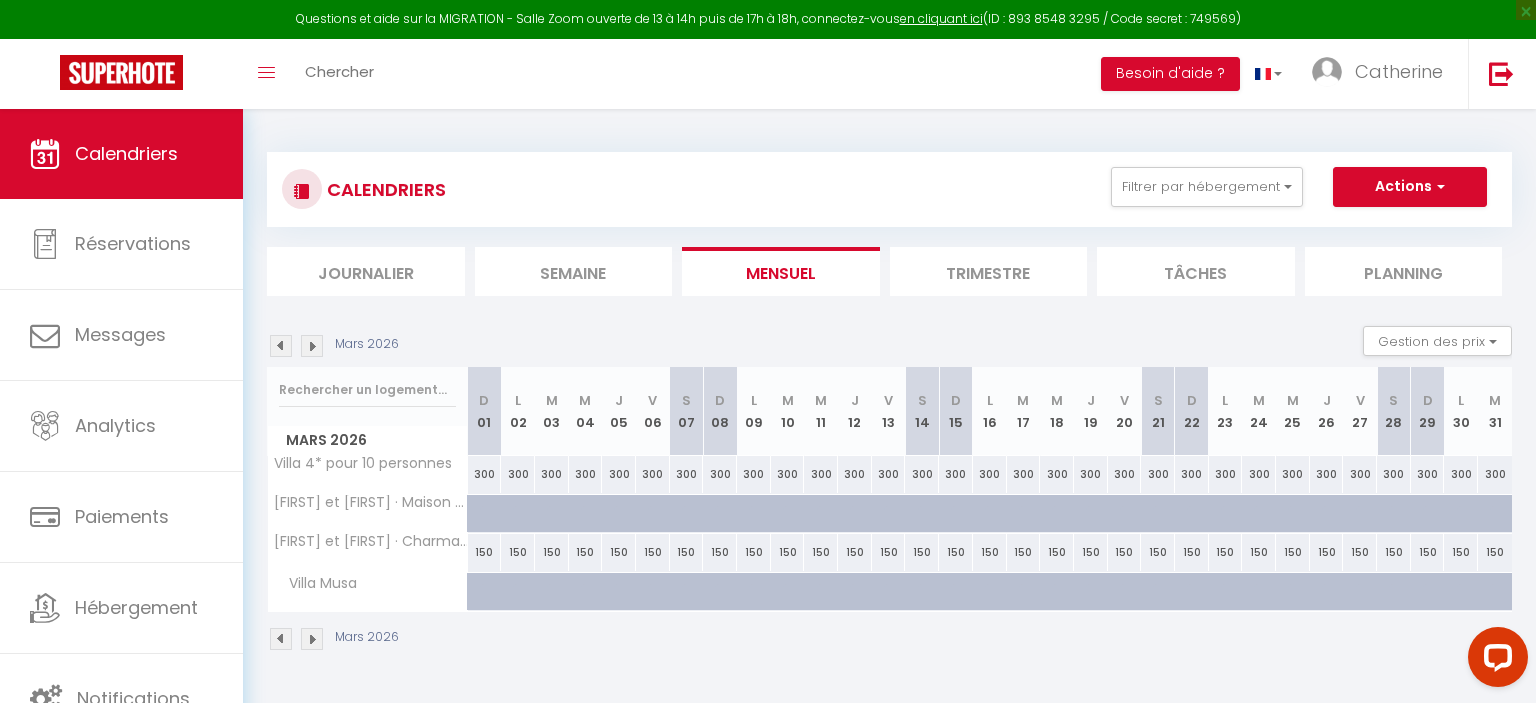click at bounding box center (312, 639) 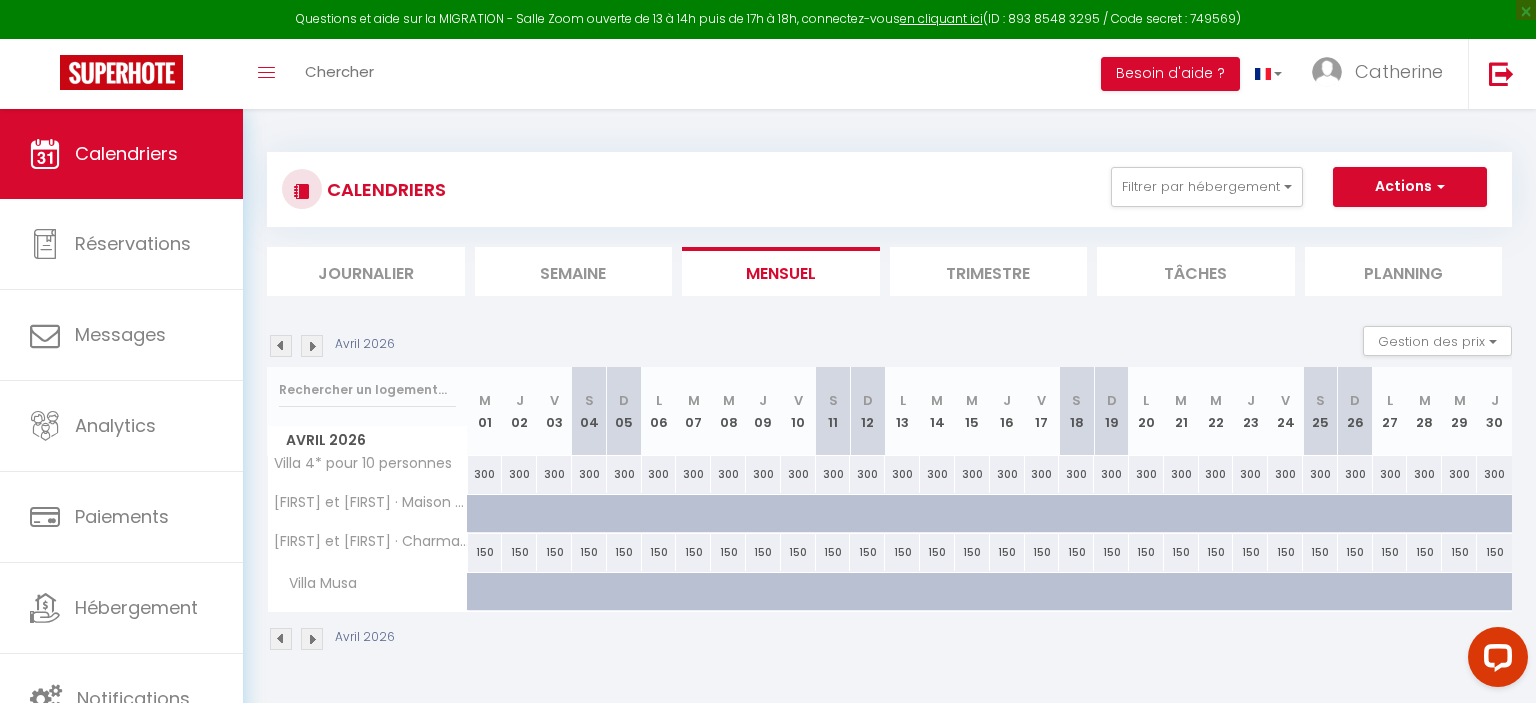 click at bounding box center (312, 639) 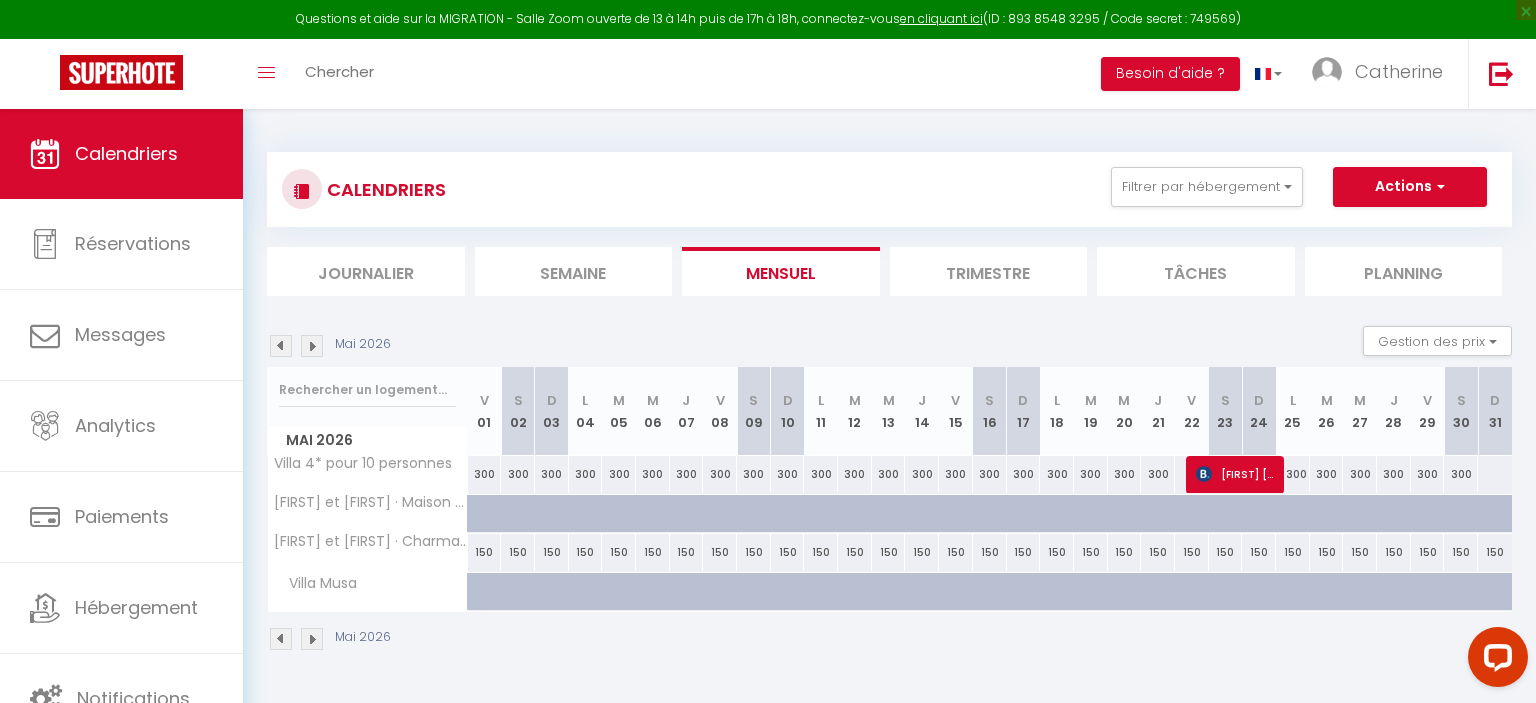 click at bounding box center (312, 639) 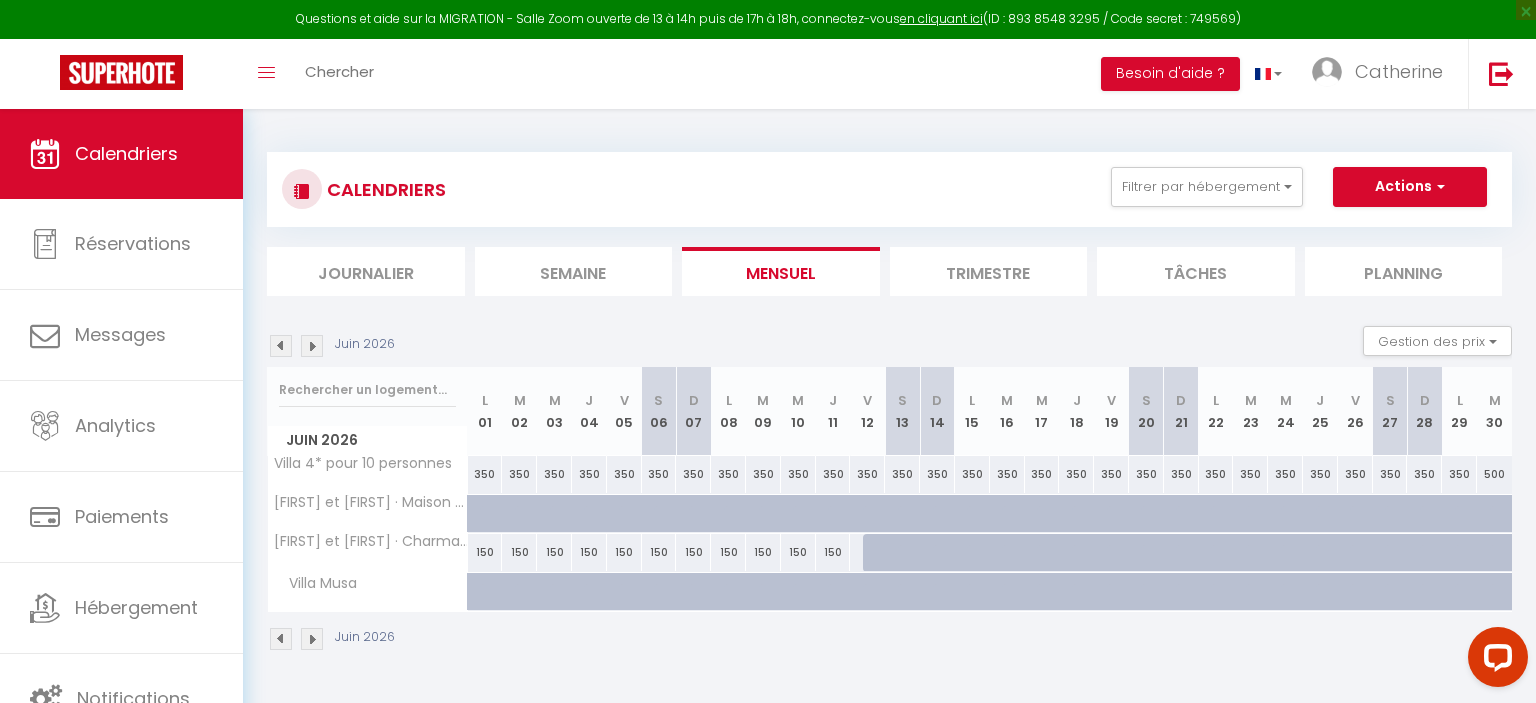 click on "350" at bounding box center [485, 474] 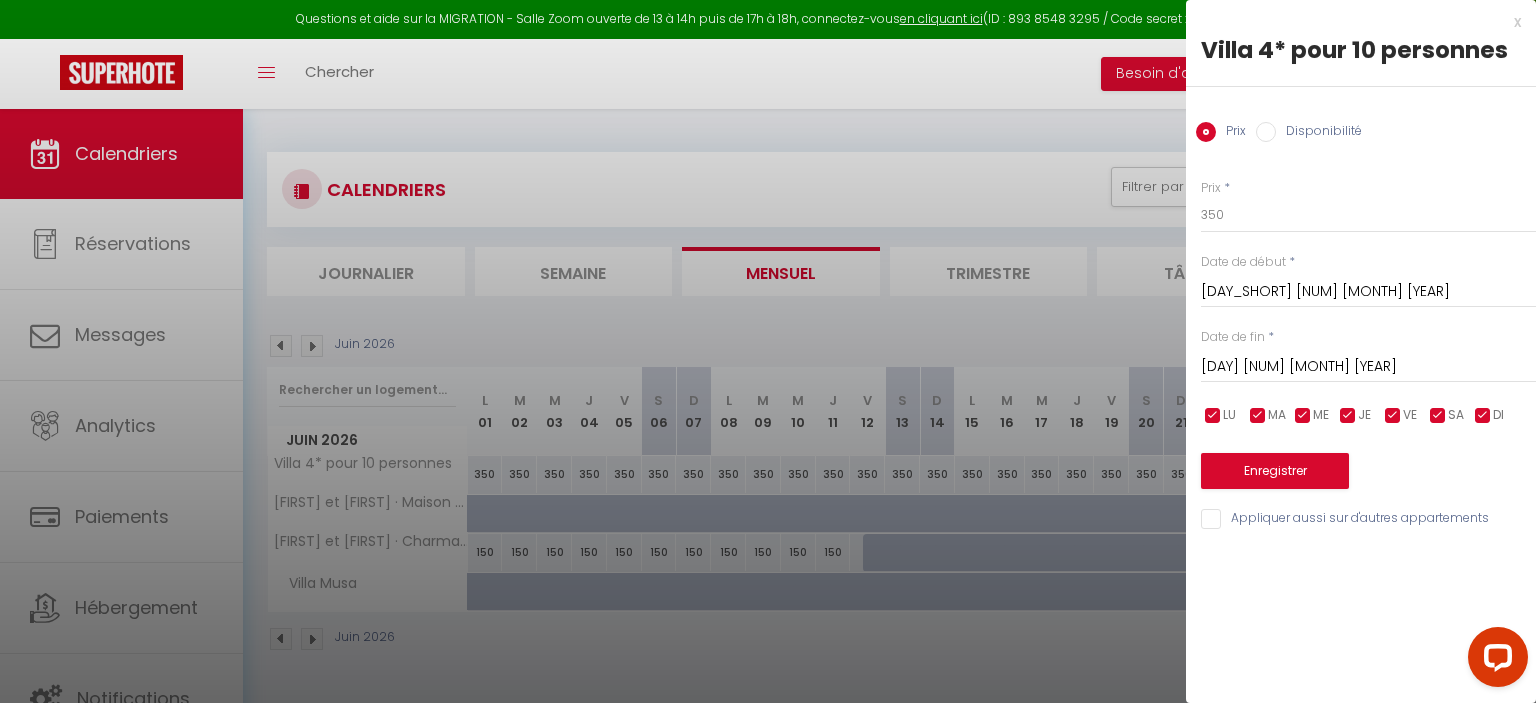 click at bounding box center (768, 351) 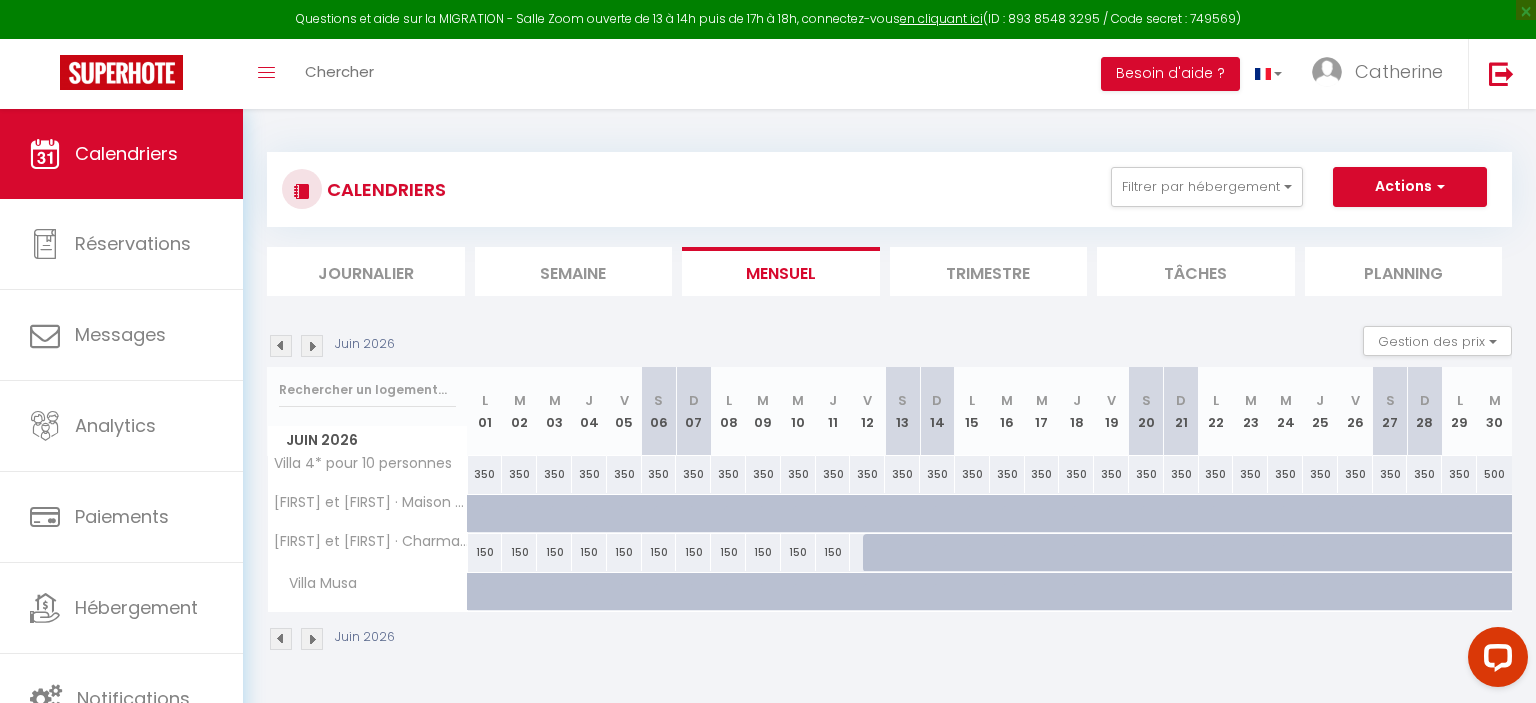 click at bounding box center [281, 639] 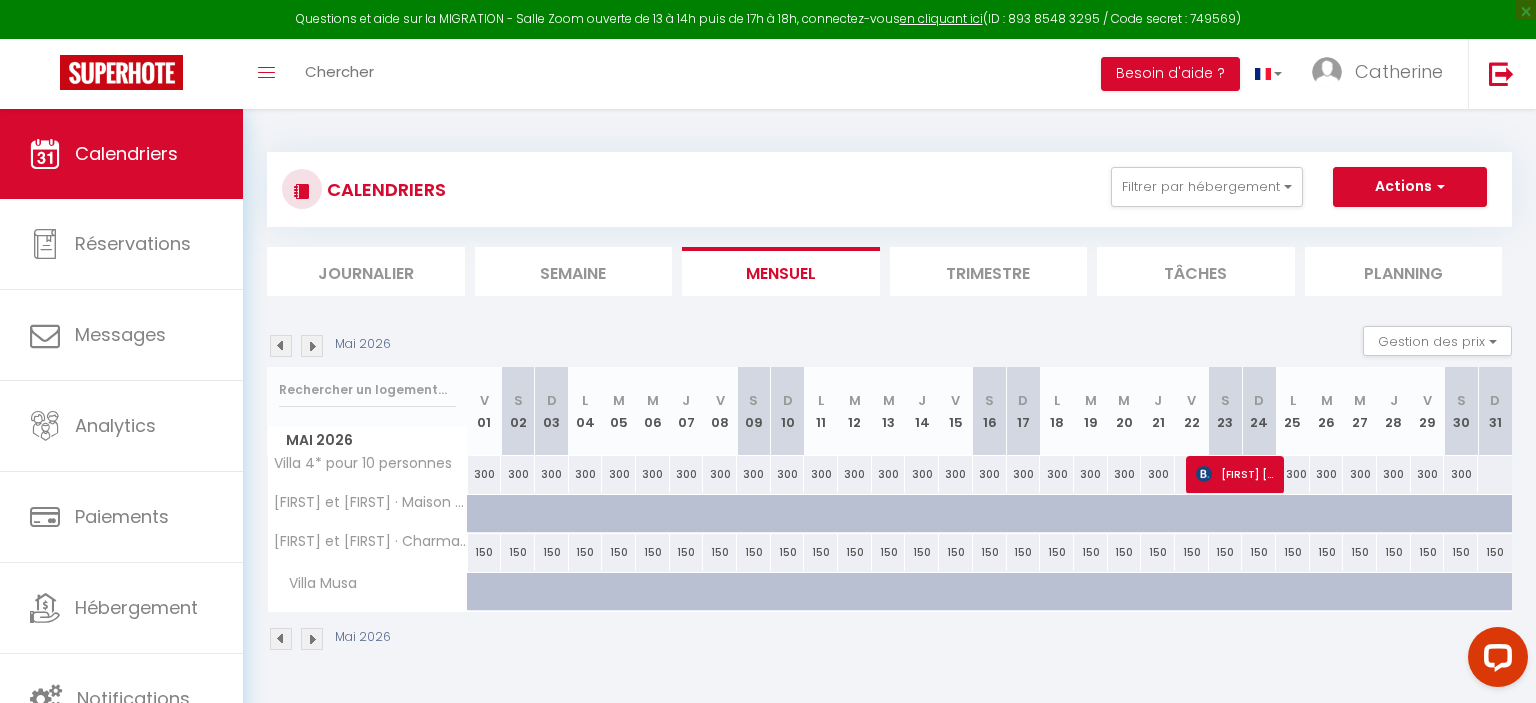 click at bounding box center [1494, 474] 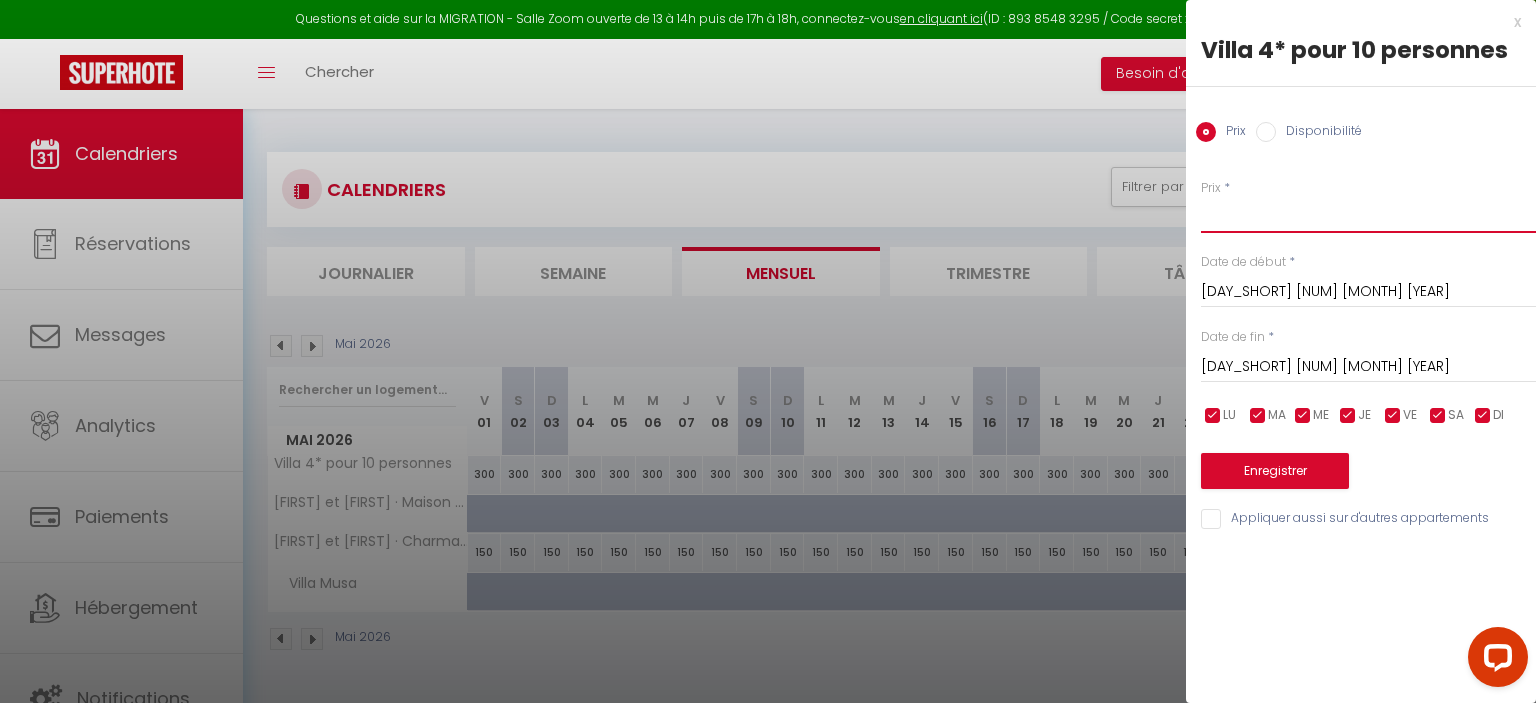 click on "Prix" at bounding box center [1368, 215] 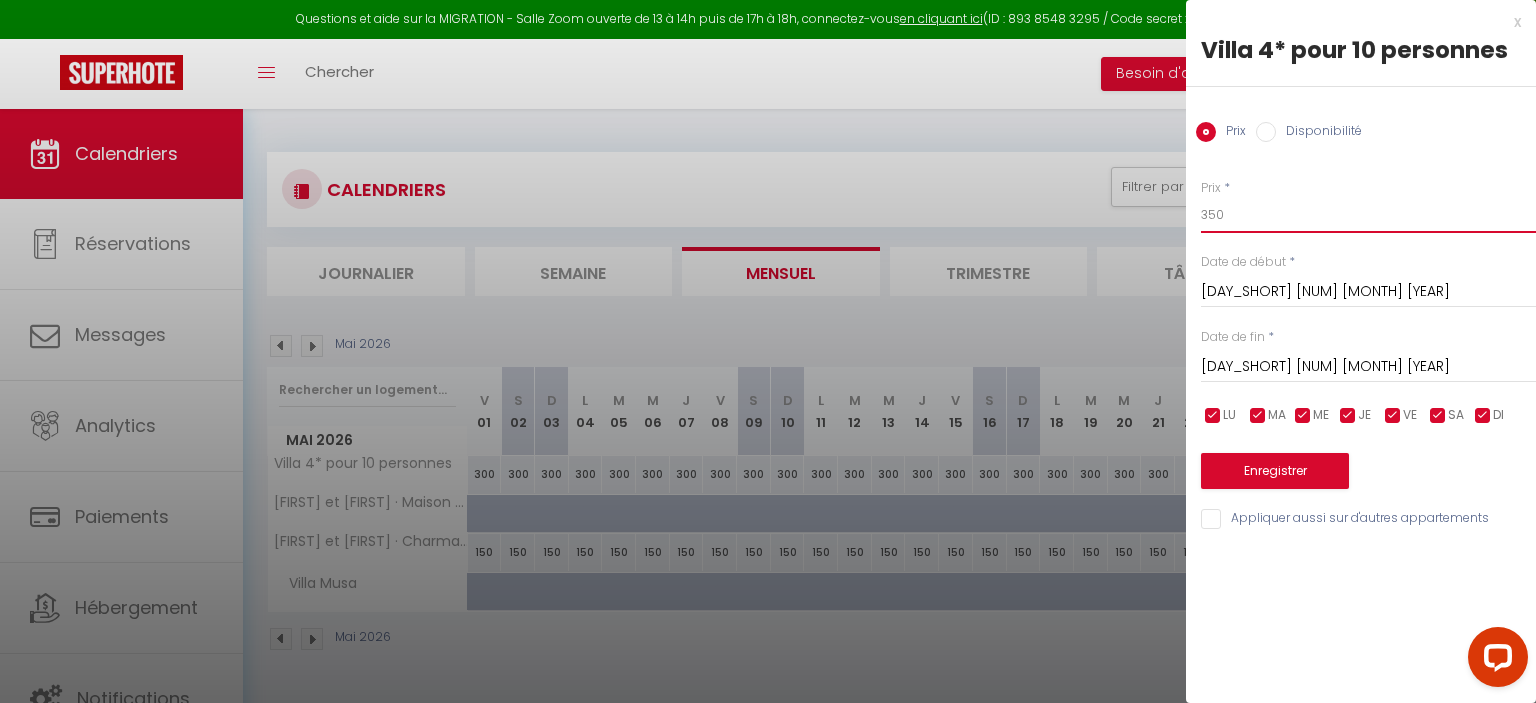 type on "350" 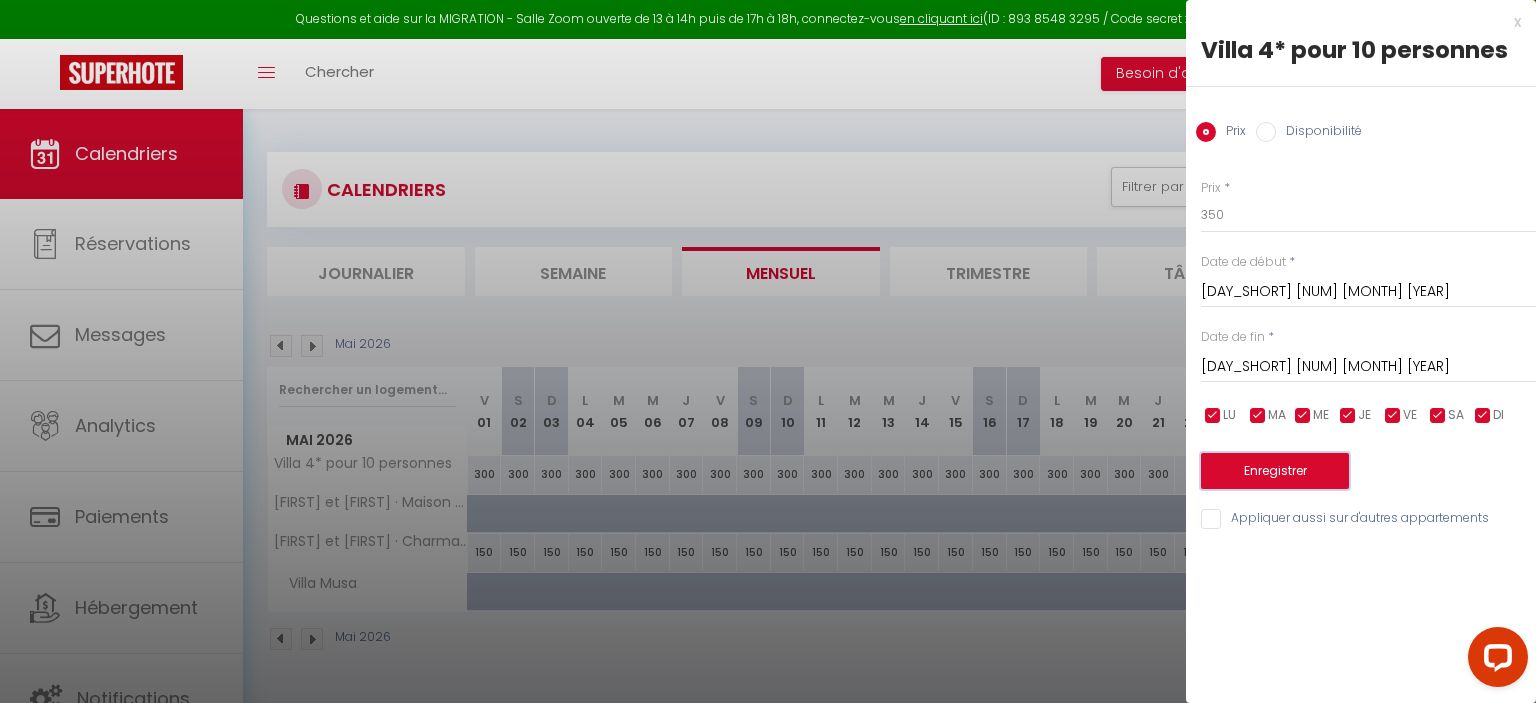 click on "Enregistrer" at bounding box center (1275, 471) 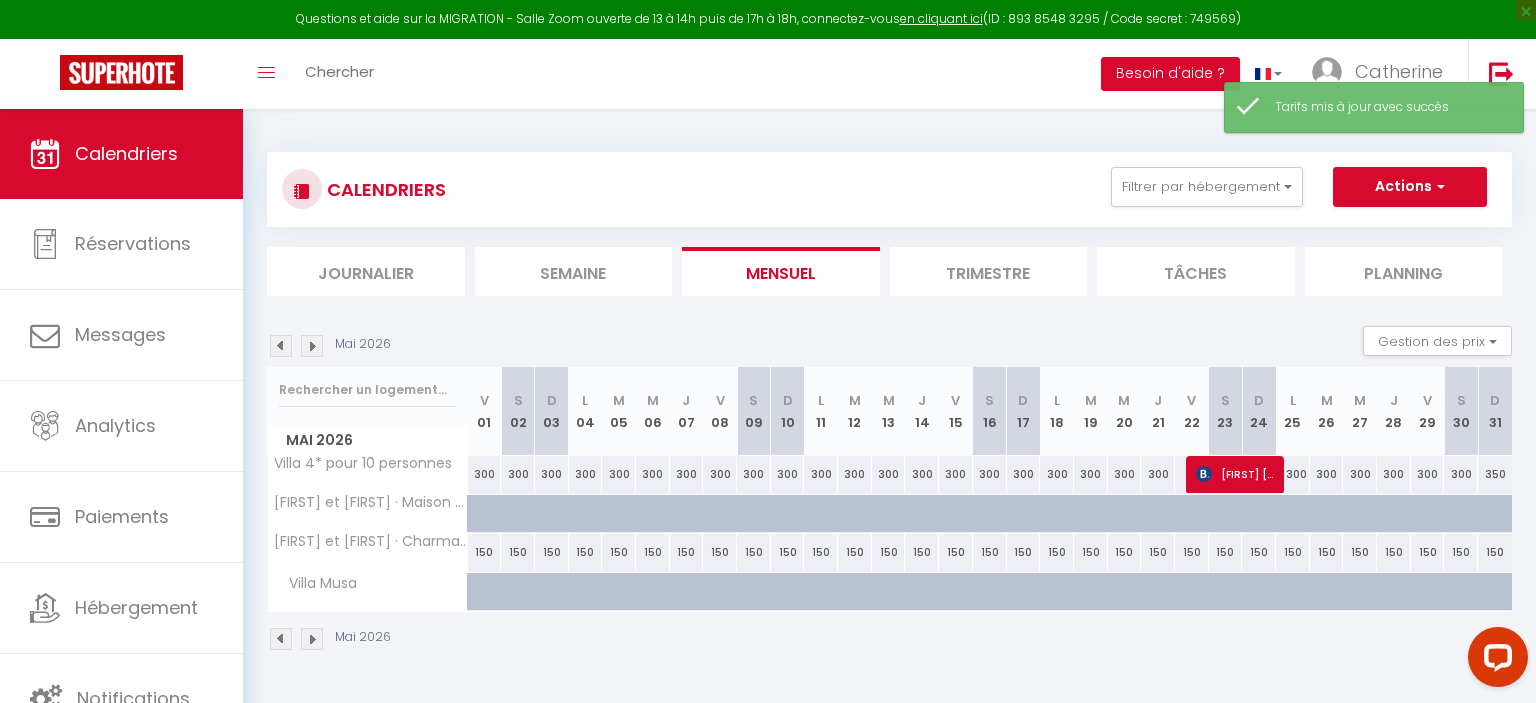 click at bounding box center (312, 639) 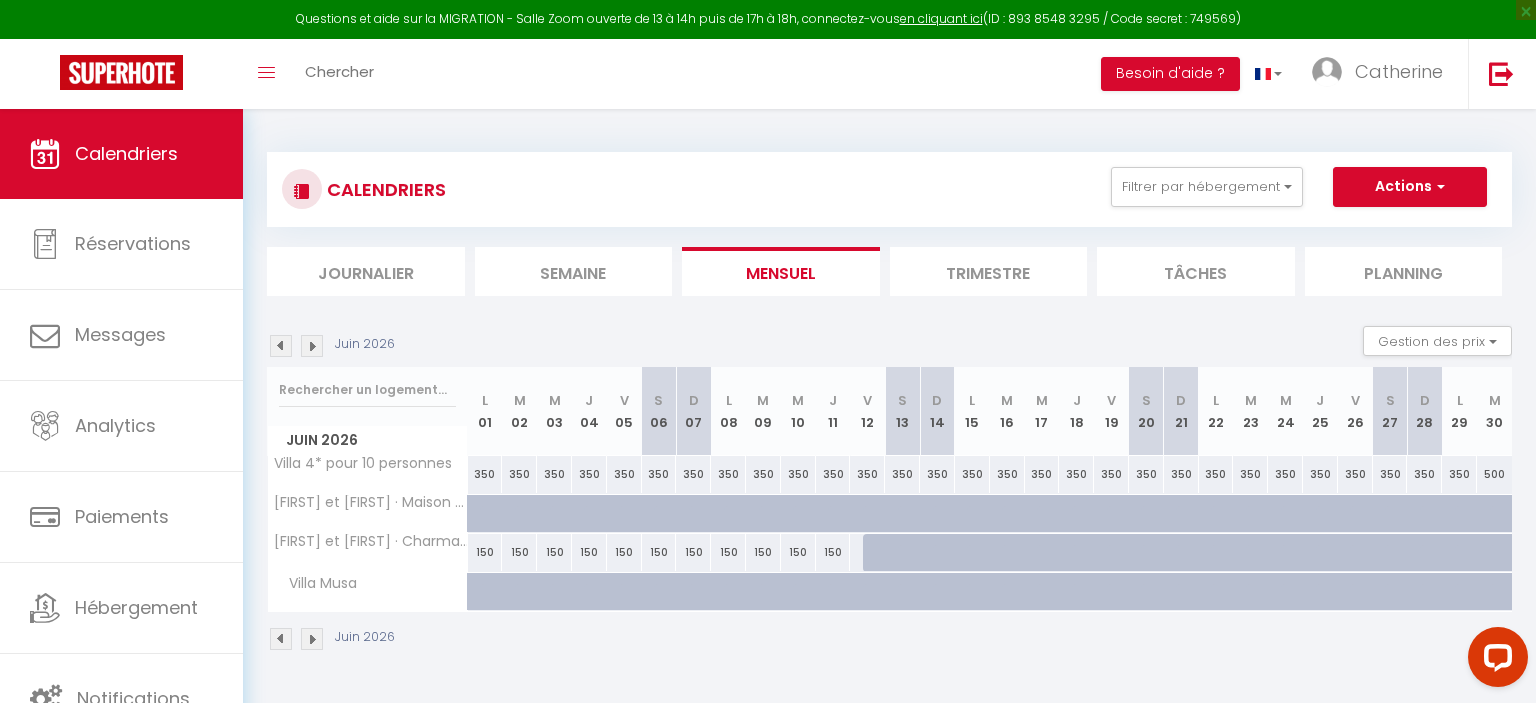 click at bounding box center (312, 639) 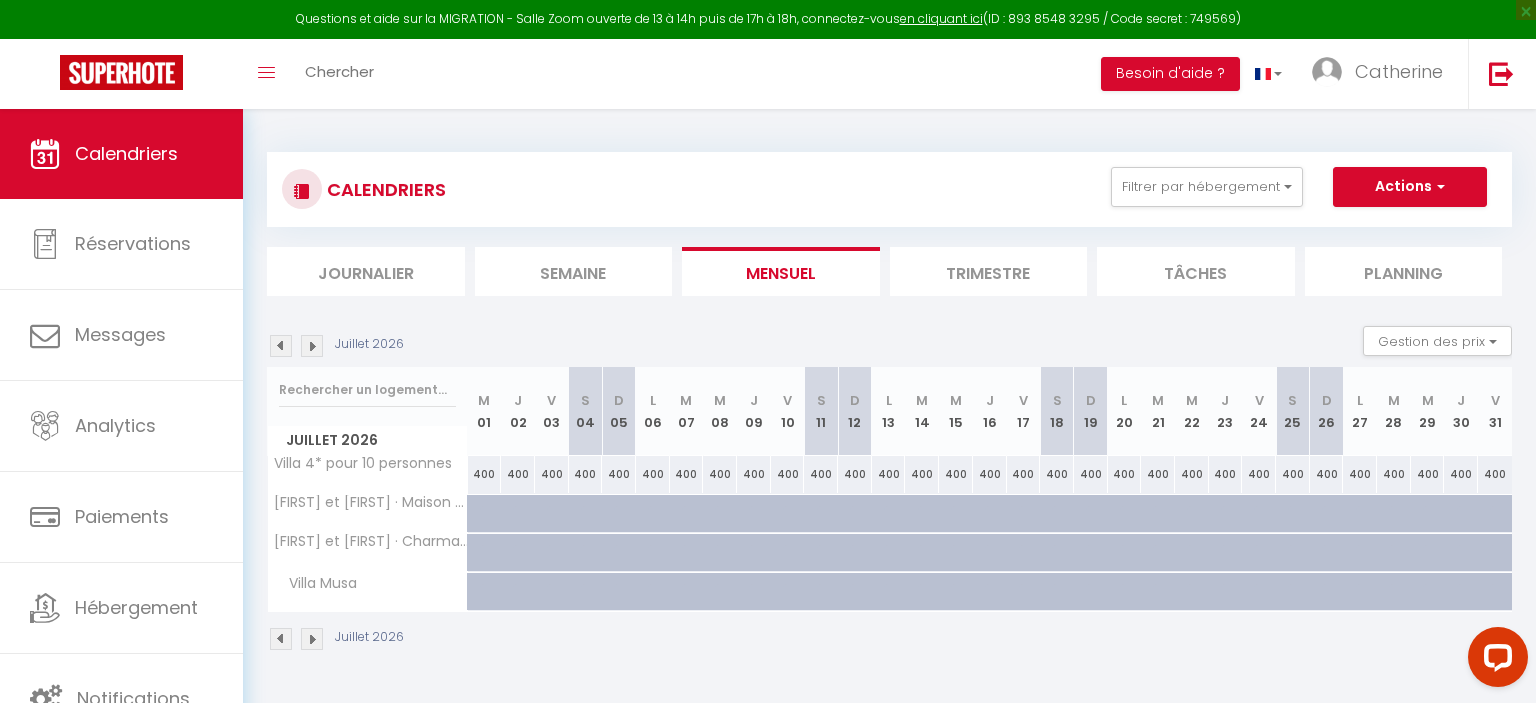 click at bounding box center [312, 639] 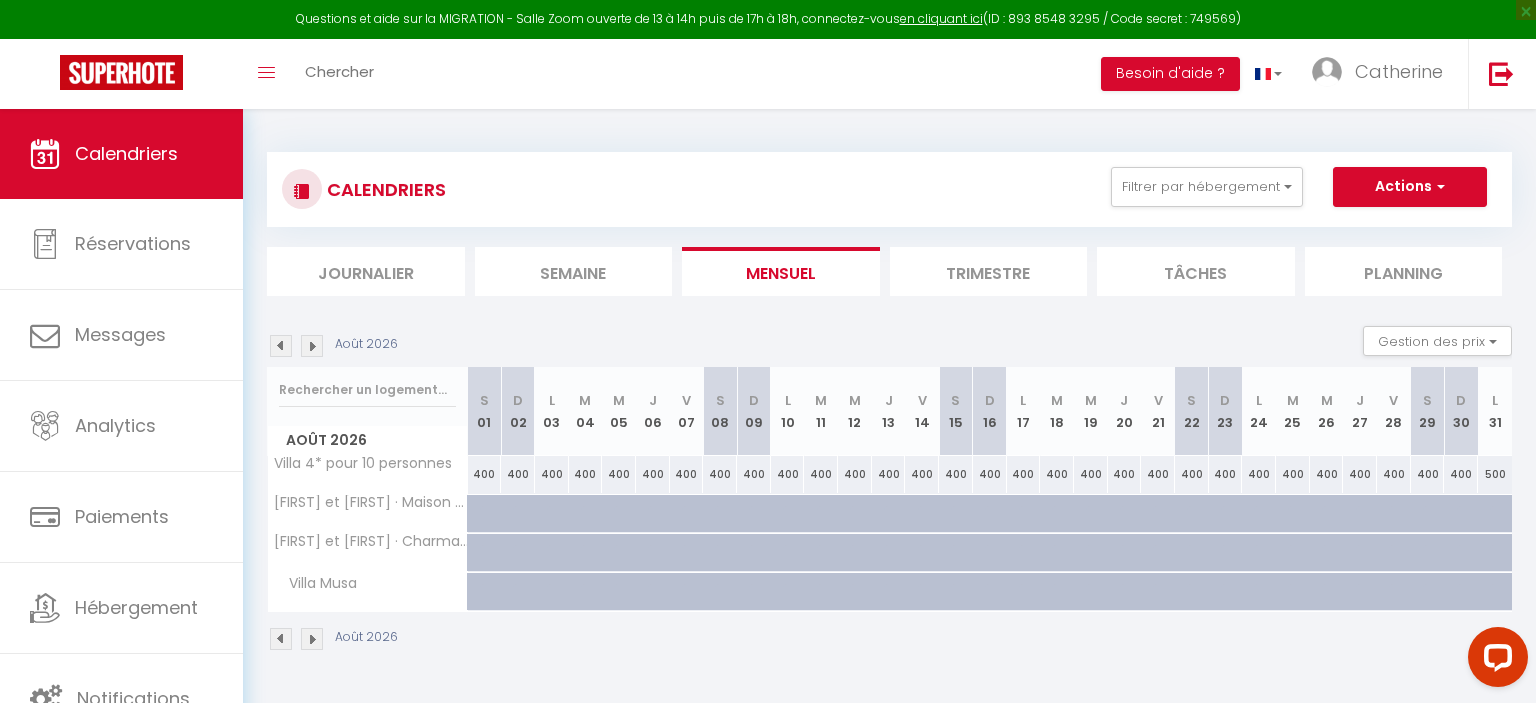 click at bounding box center [312, 639] 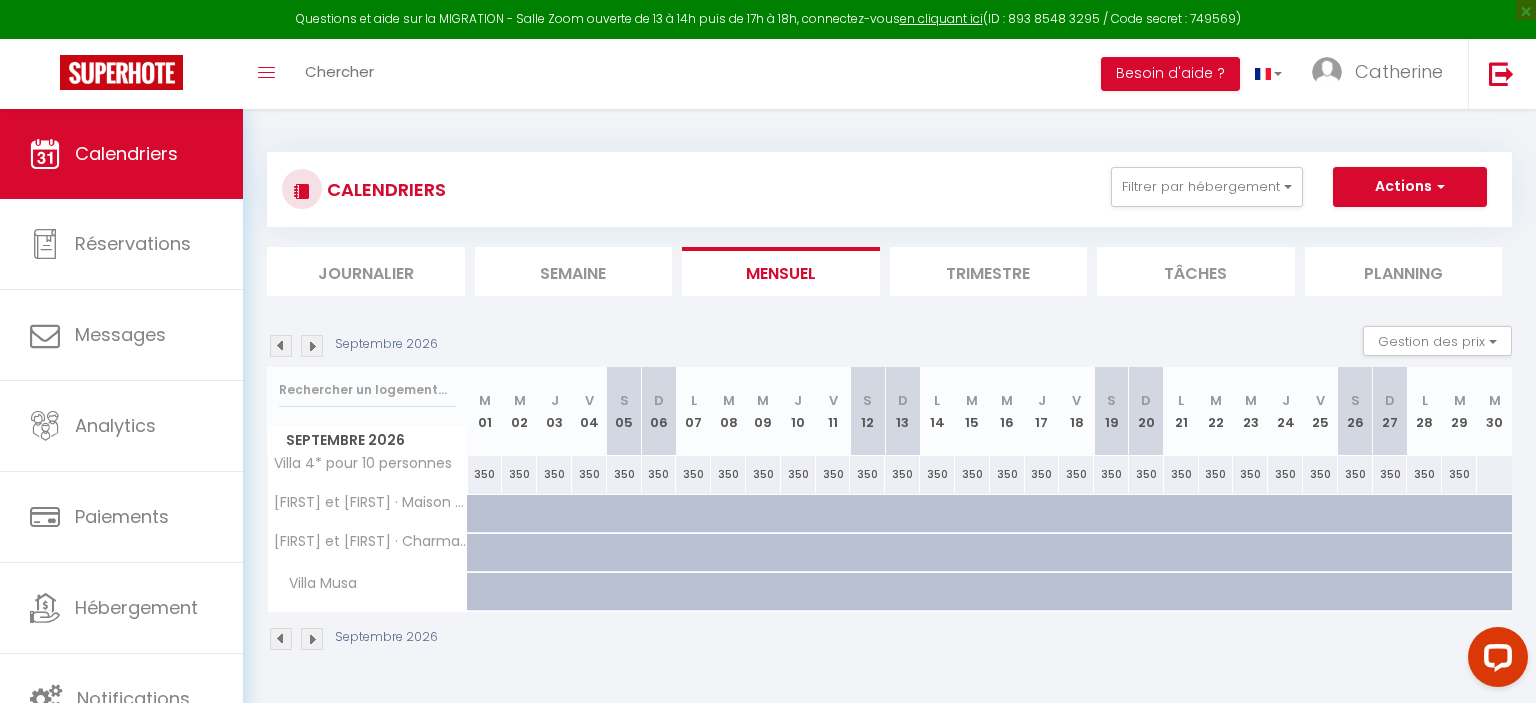 click at bounding box center [312, 639] 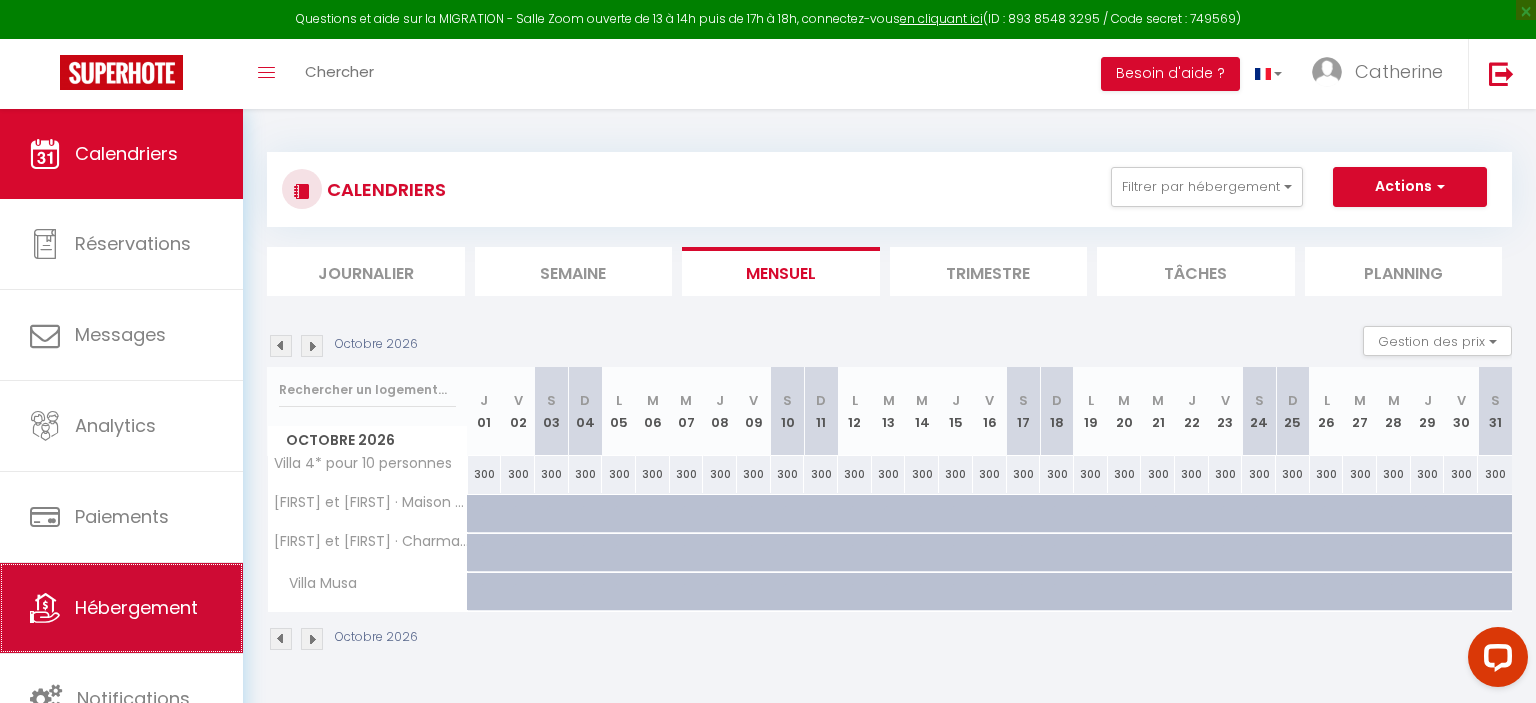click on "Hébergement" at bounding box center [136, 607] 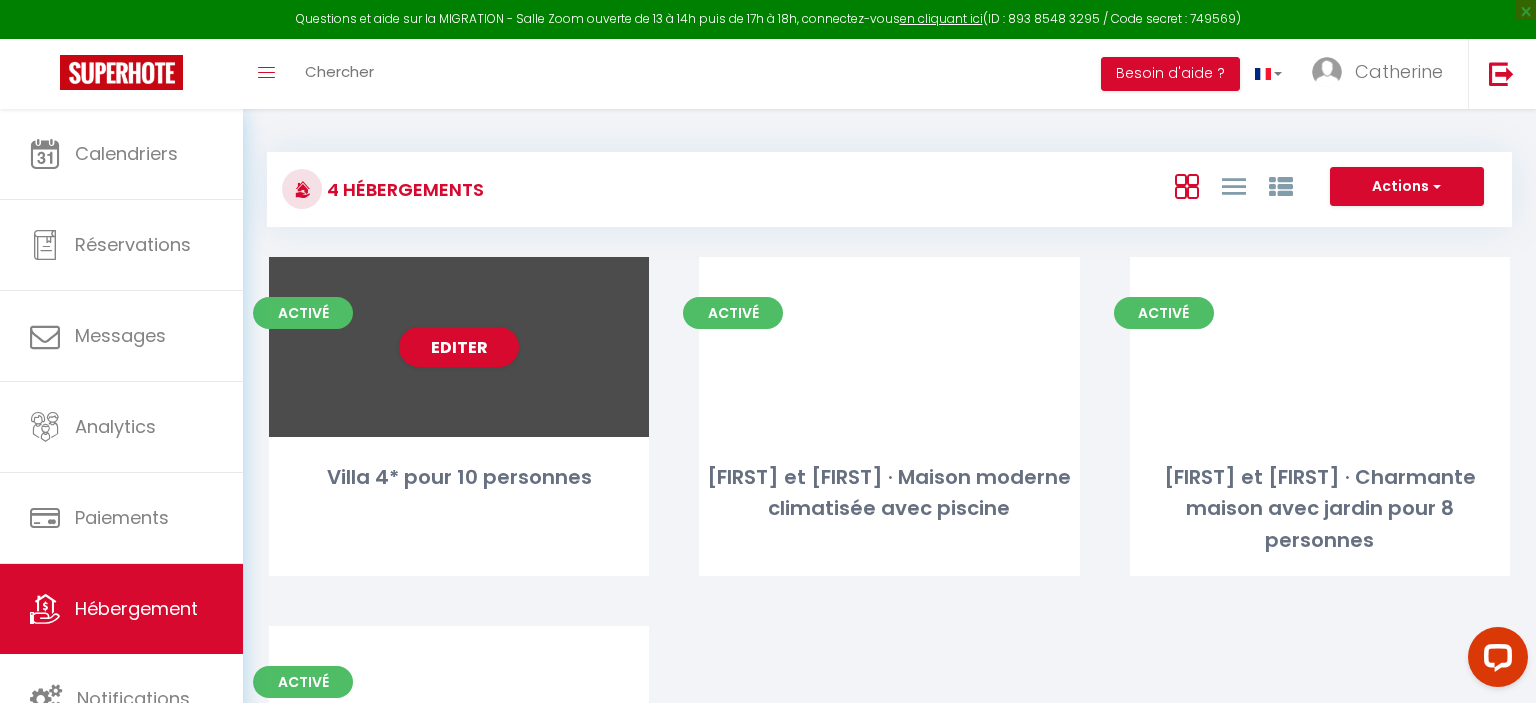 click on "Editer" at bounding box center (459, 347) 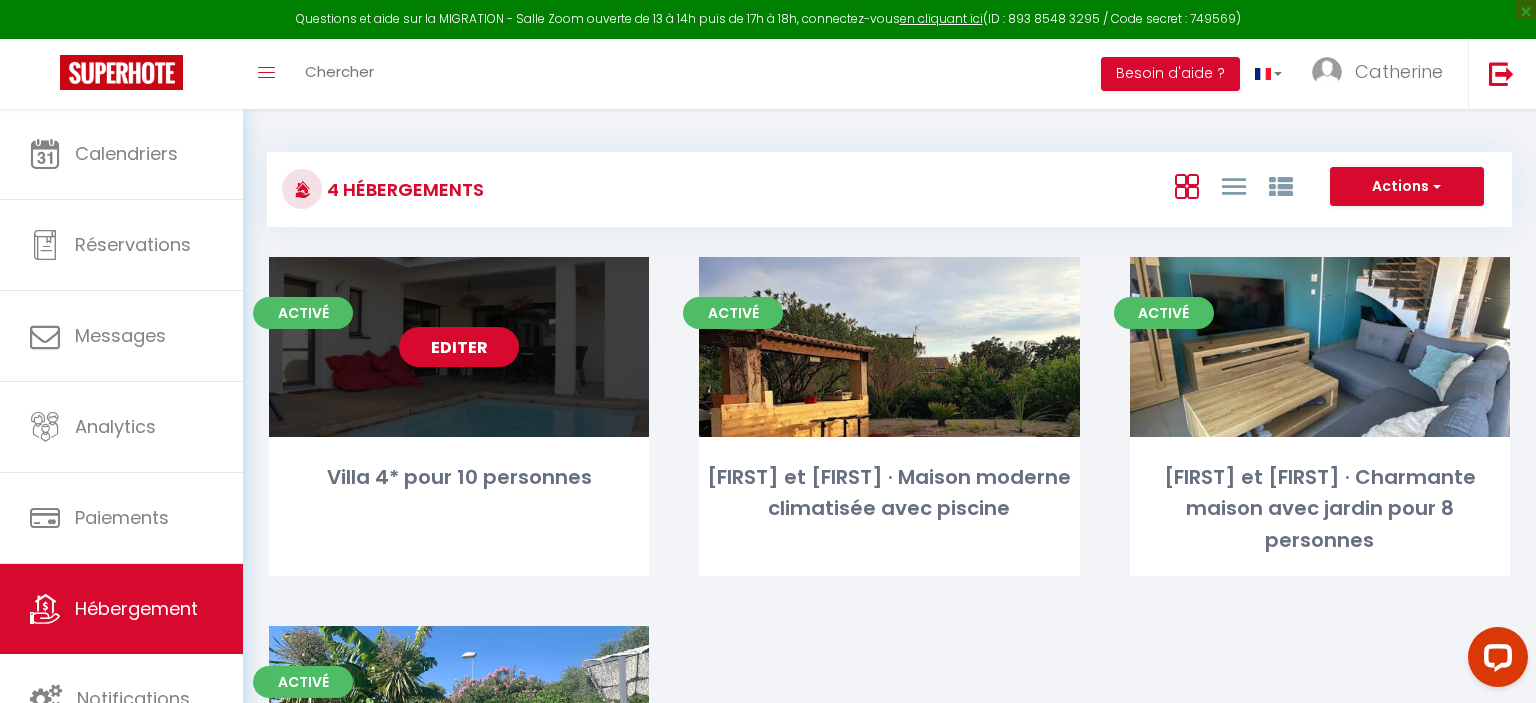 select on "3" 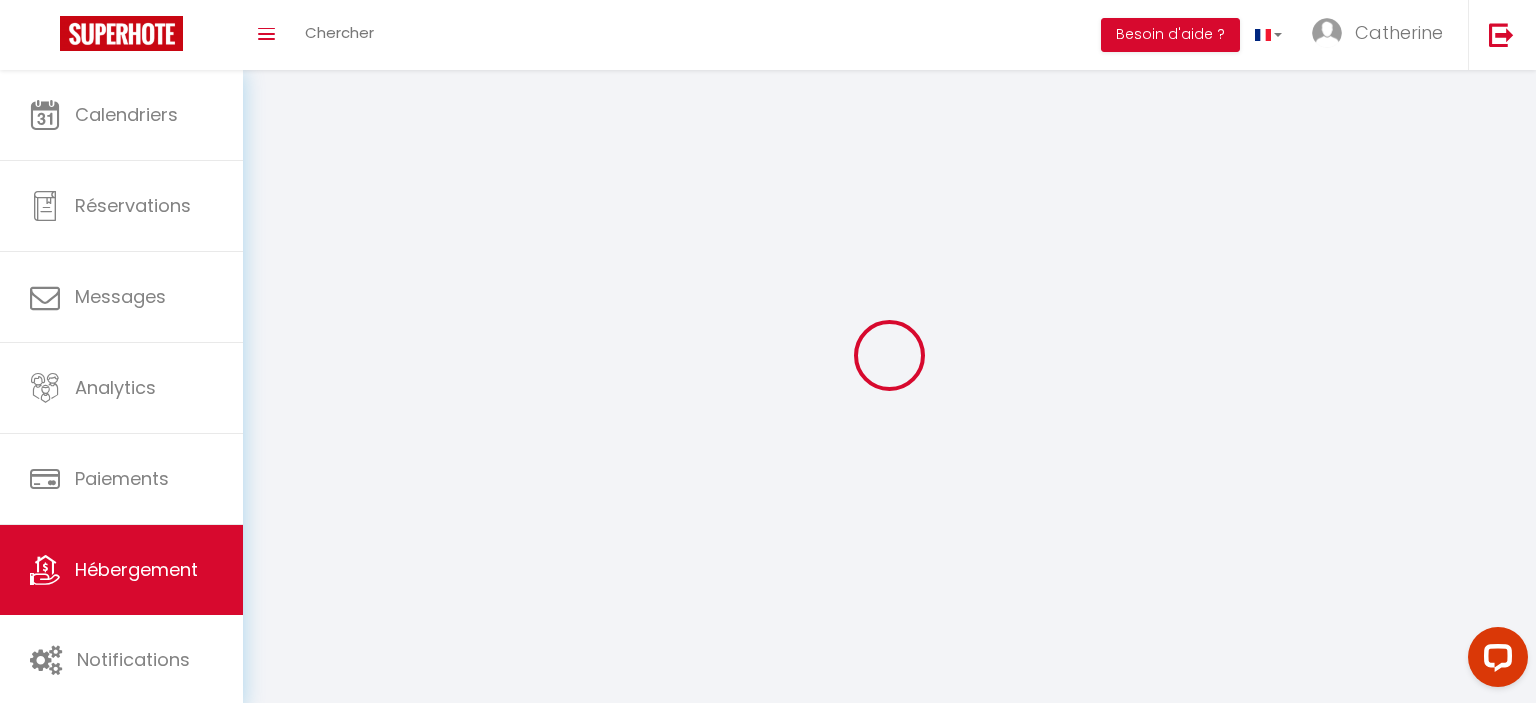 select 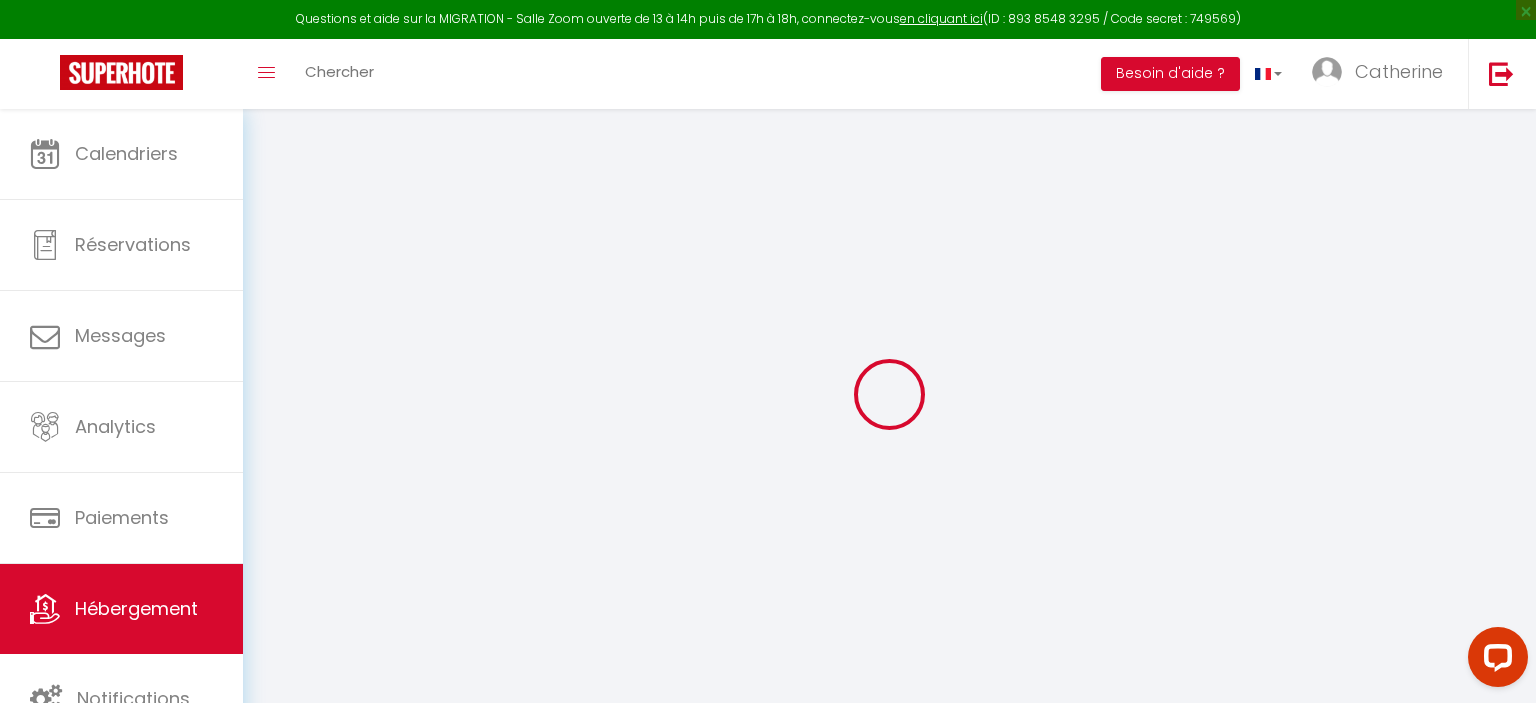 select 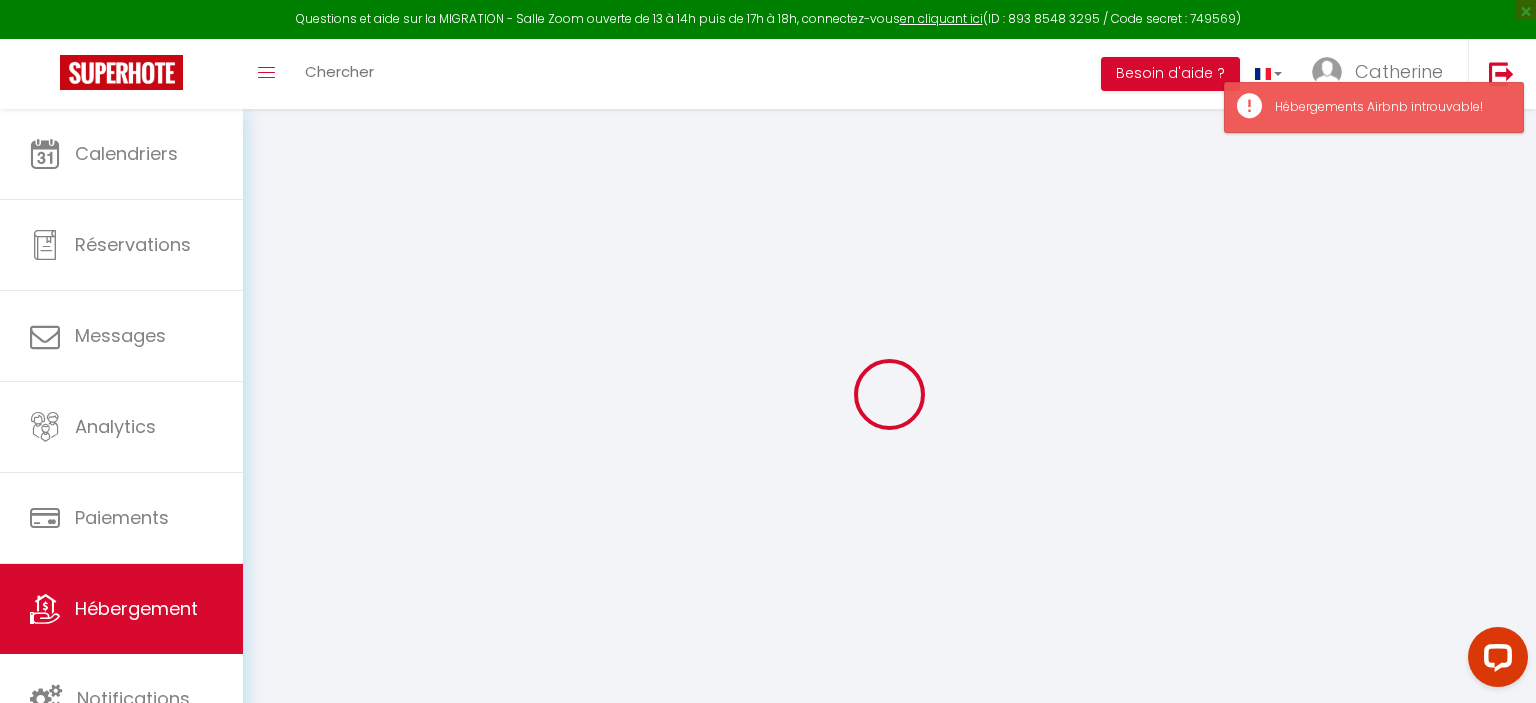 type on "Villa 4* pour 10 personnes" 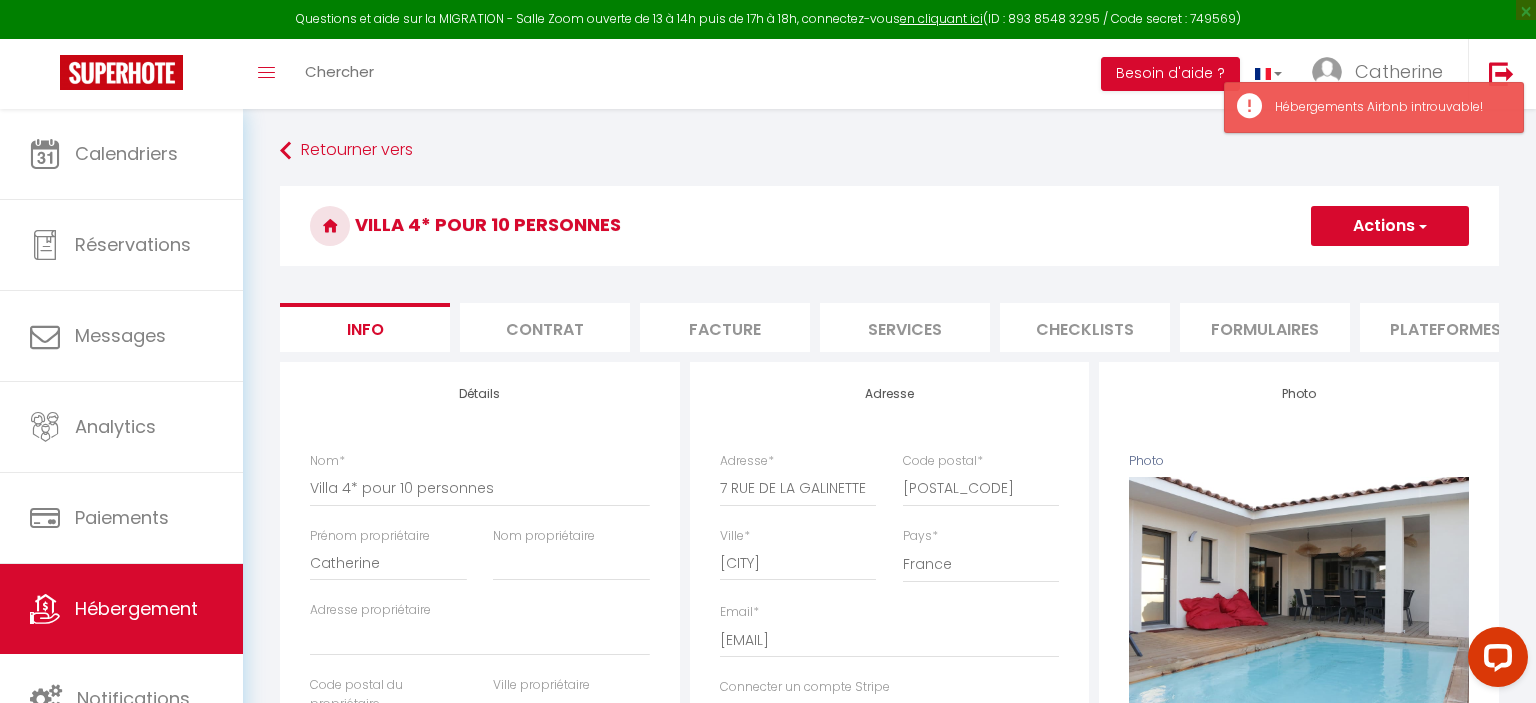 click on "Plateformes" at bounding box center [1445, 327] 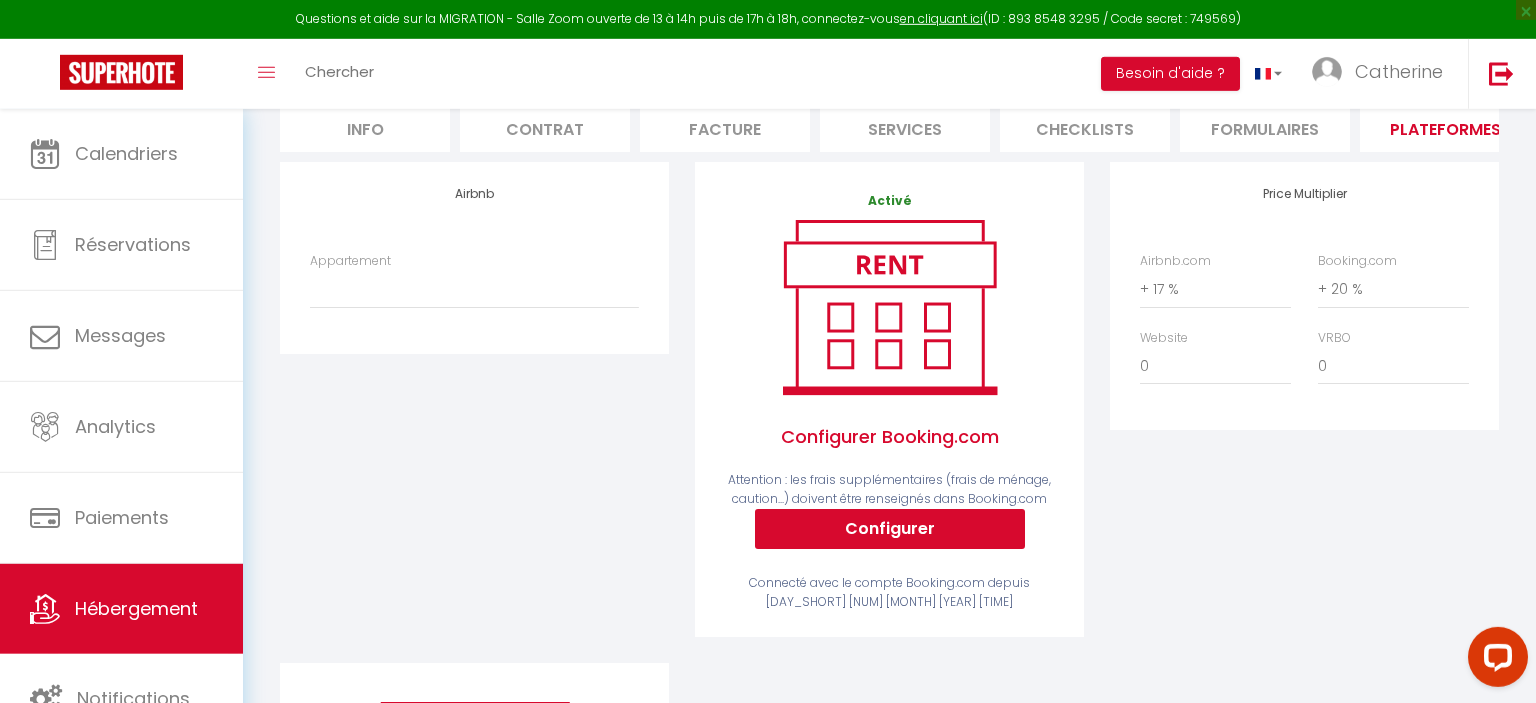 scroll, scrollTop: 203, scrollLeft: 0, axis: vertical 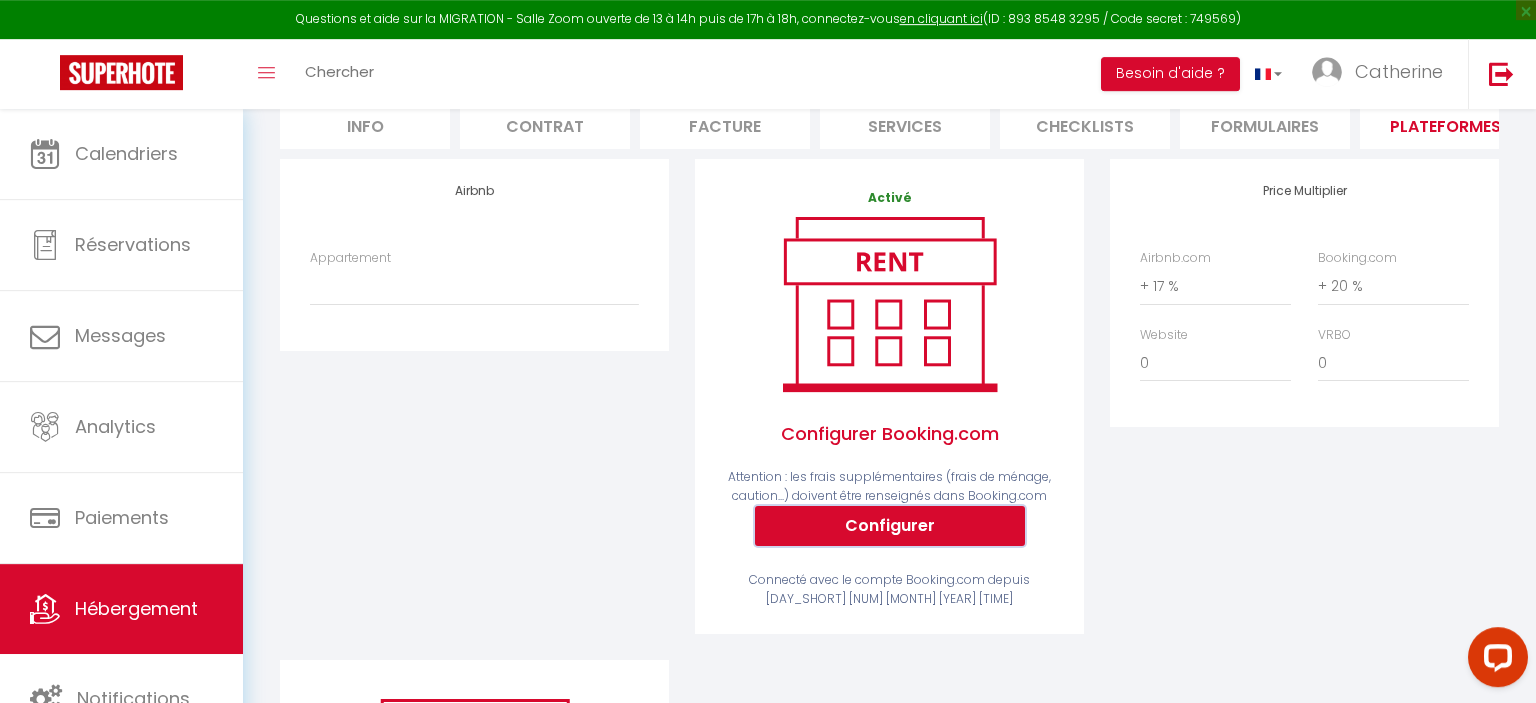 click on "Configurer" at bounding box center [890, 526] 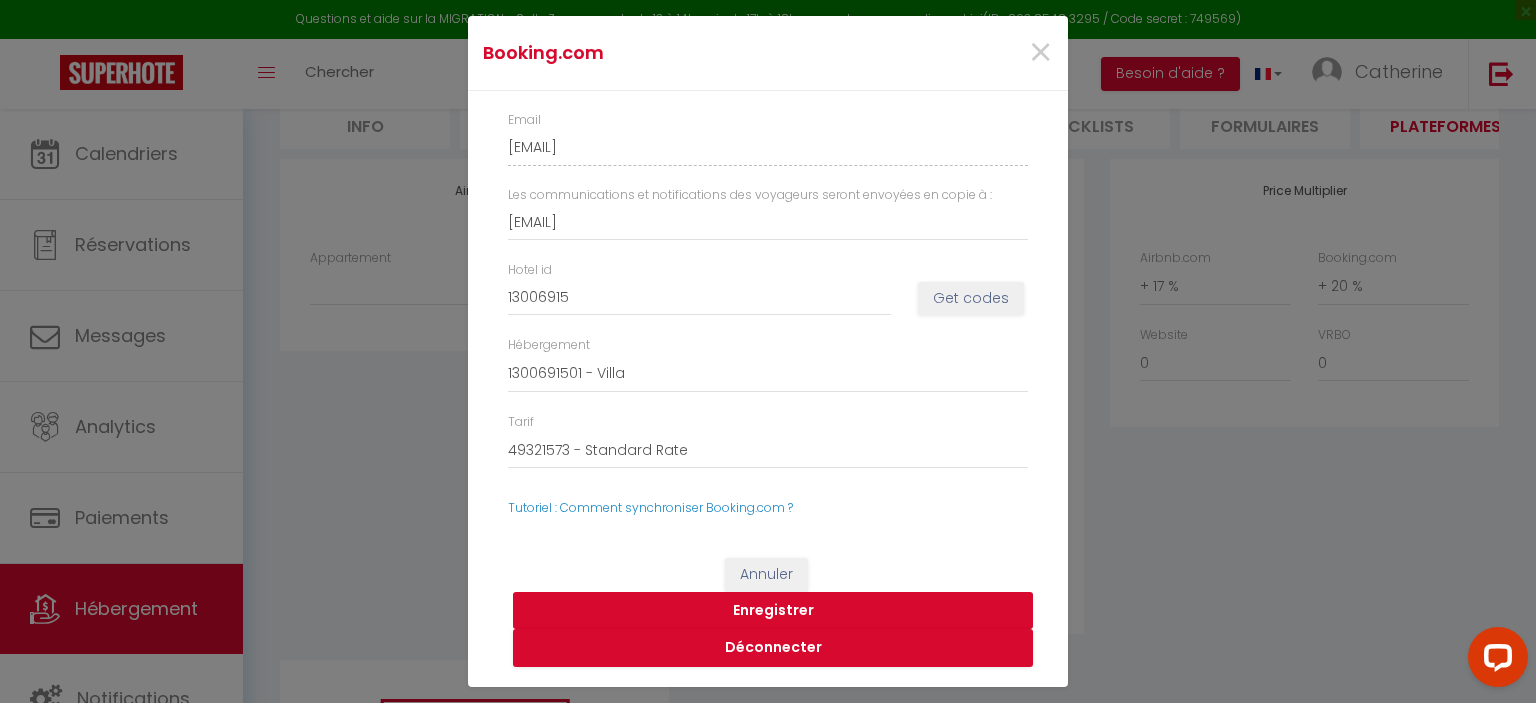 click on "Enregistrer" at bounding box center (773, 611) 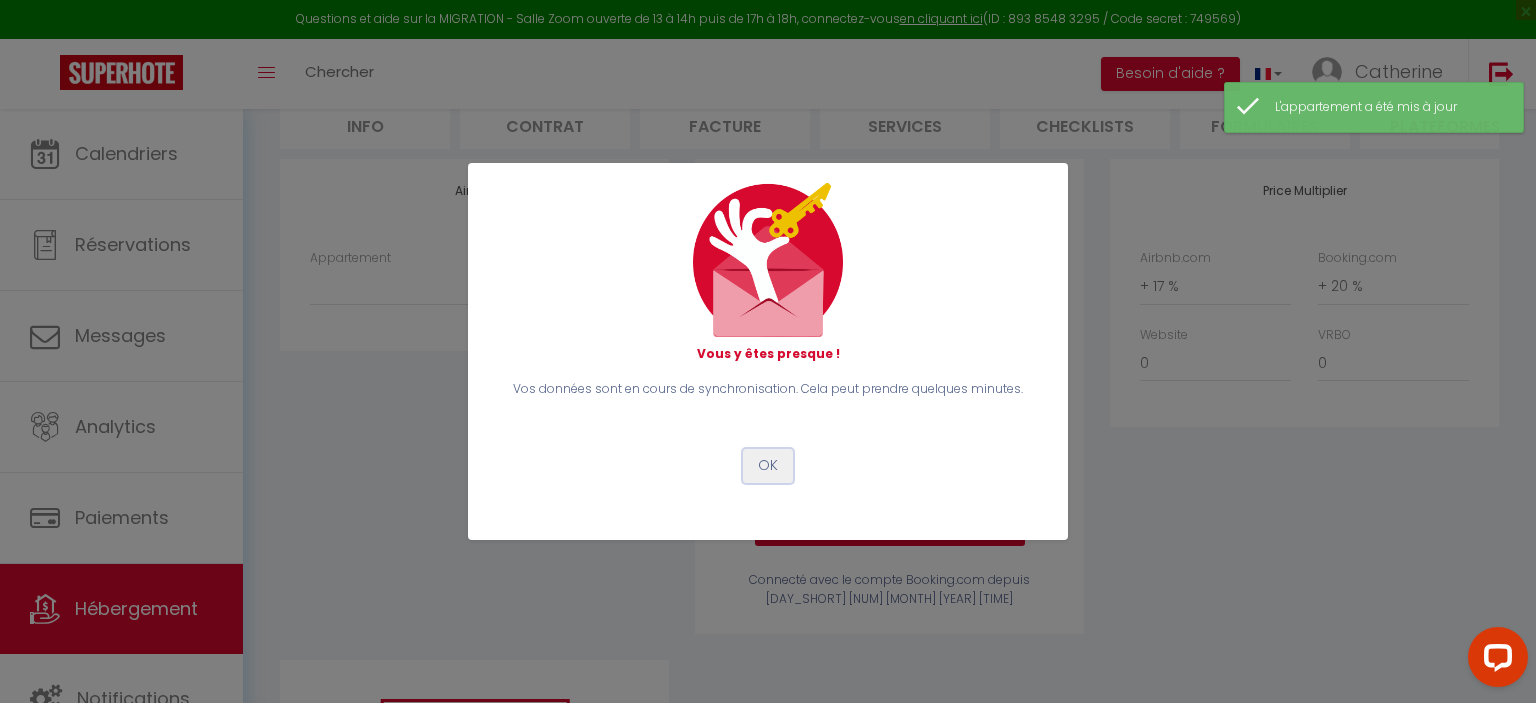 click on "OK" at bounding box center [768, 466] 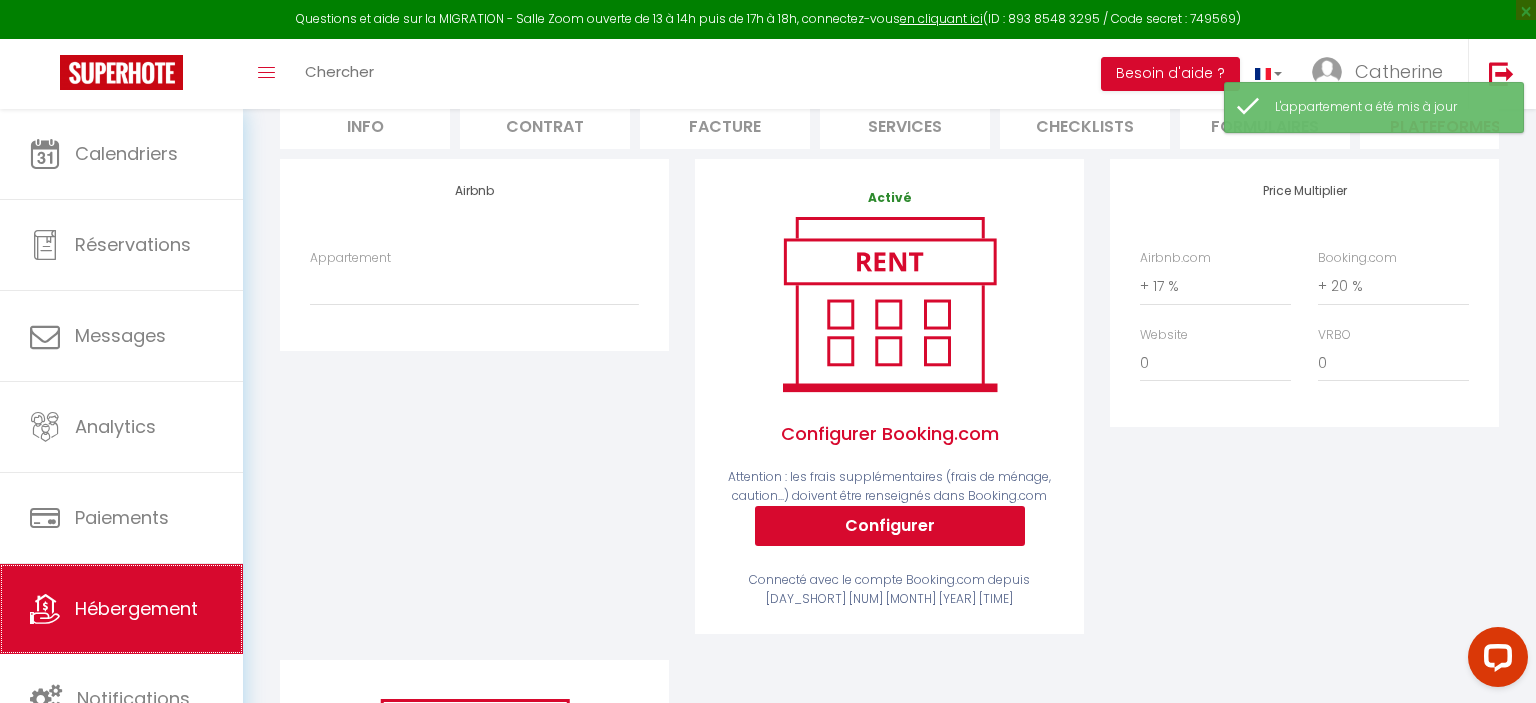 click on "Hébergement" at bounding box center (121, 609) 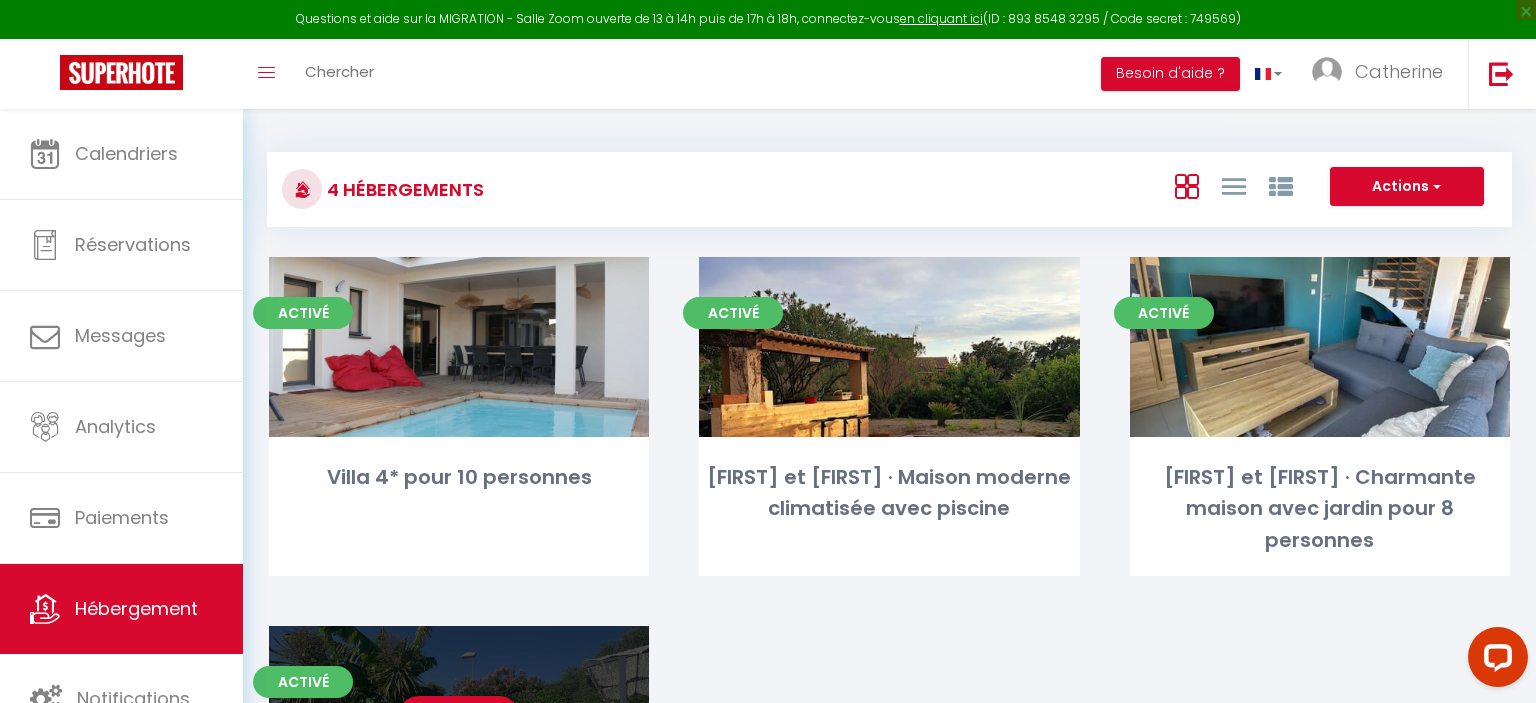 click on "Editer" at bounding box center (459, 716) 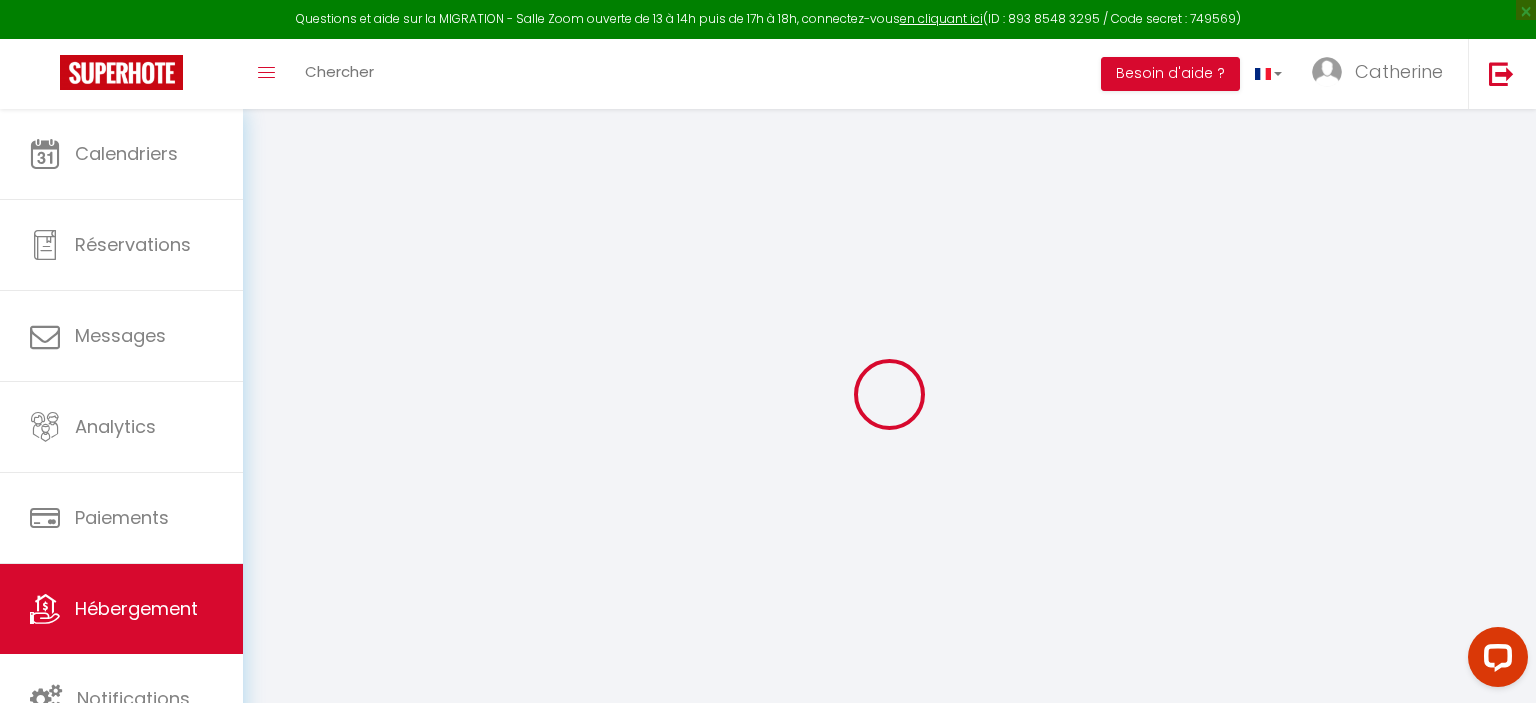 select 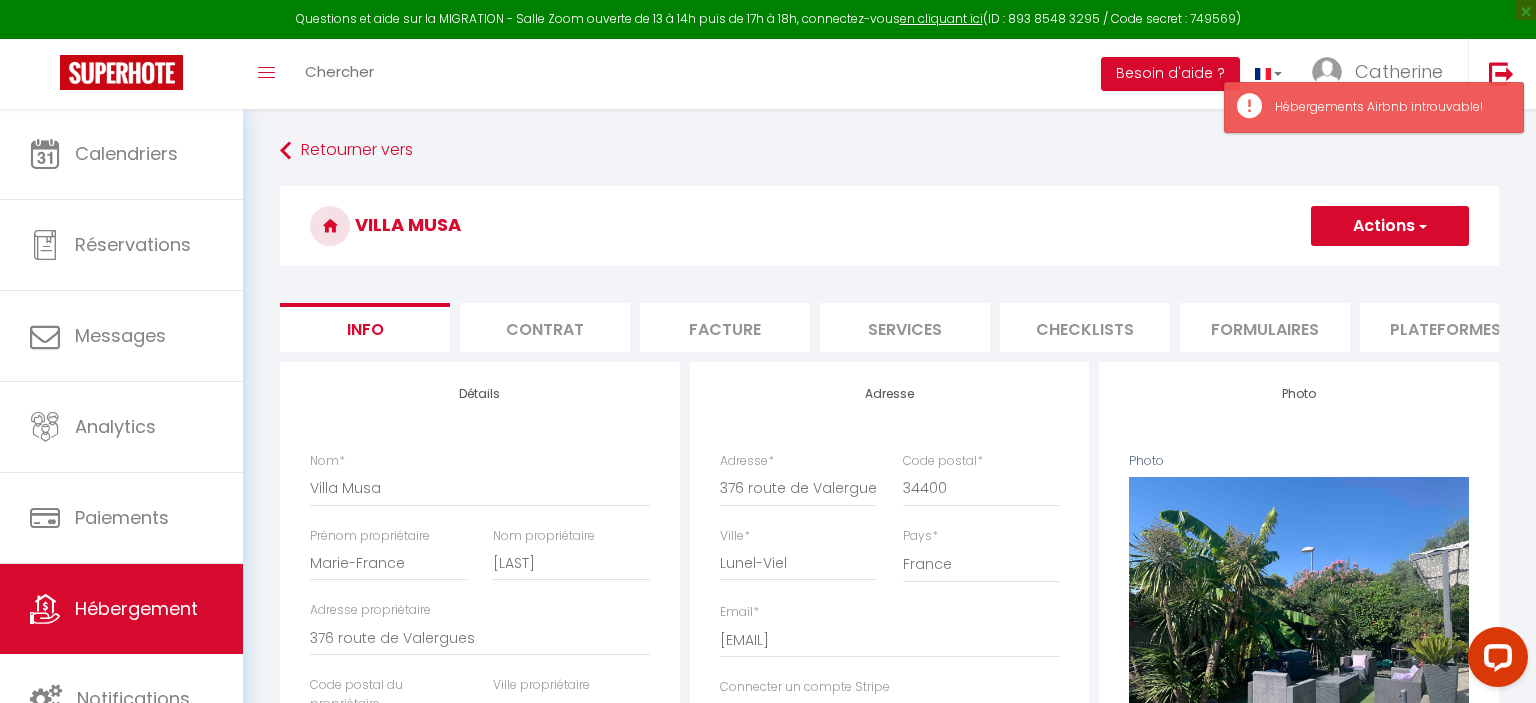 click on "Plateformes" at bounding box center (1445, 327) 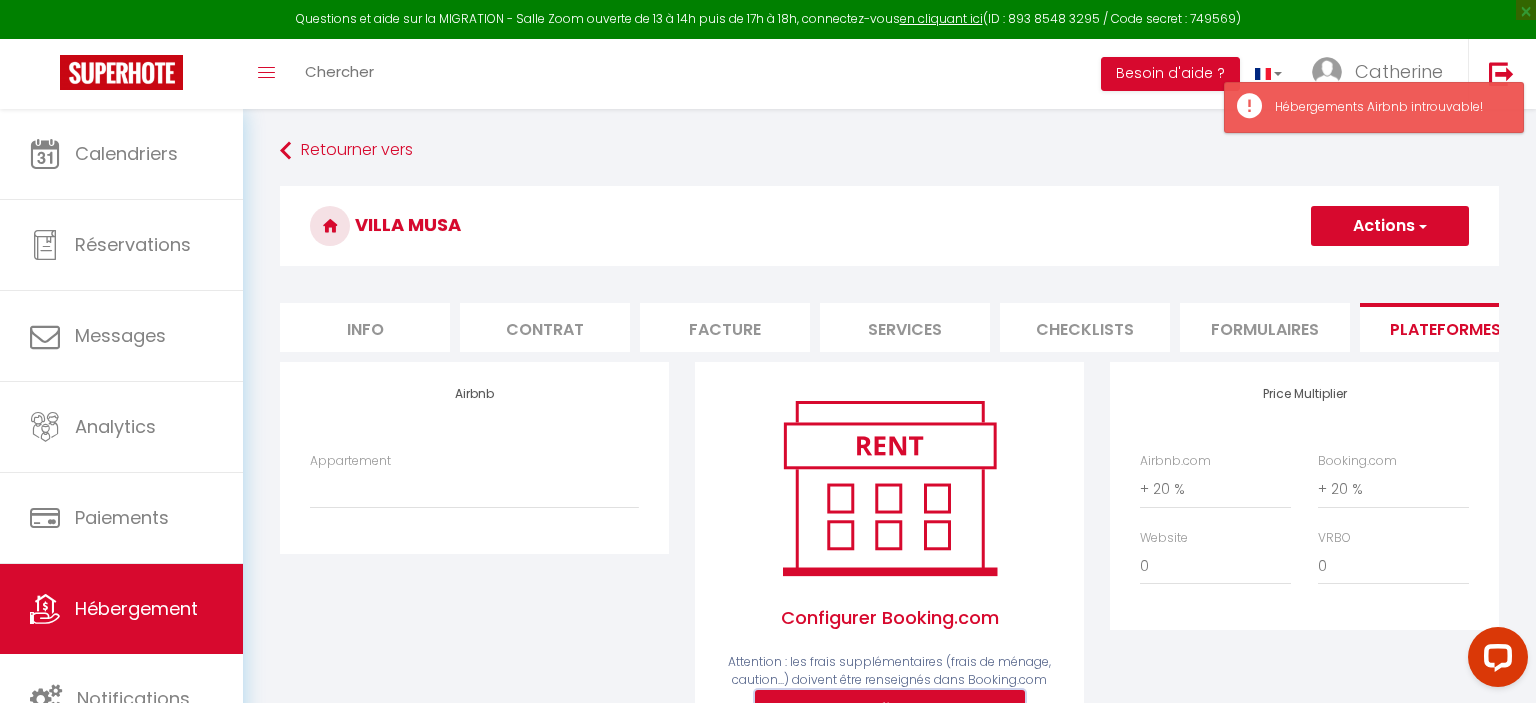click on "Configurer" at bounding box center [890, 710] 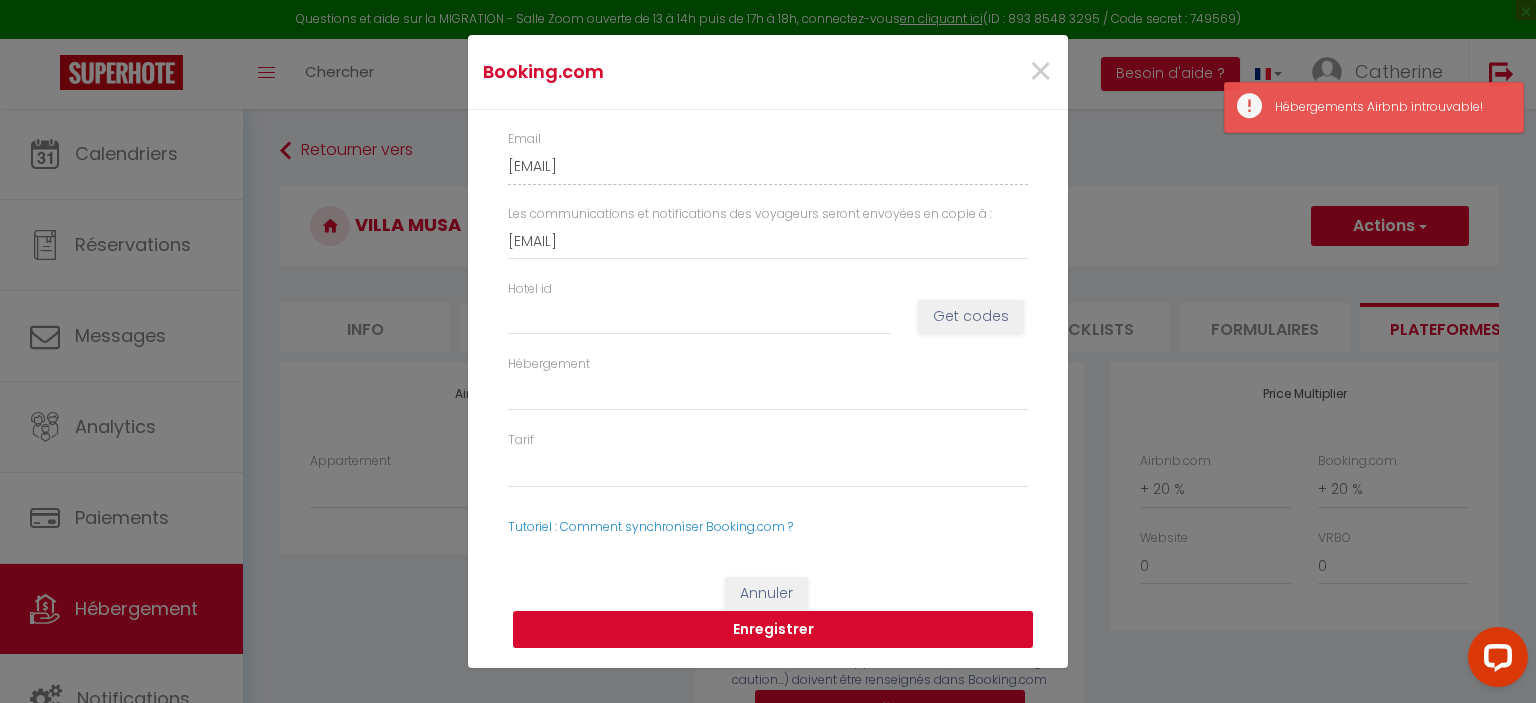 click on "Enregistrer" at bounding box center (773, 630) 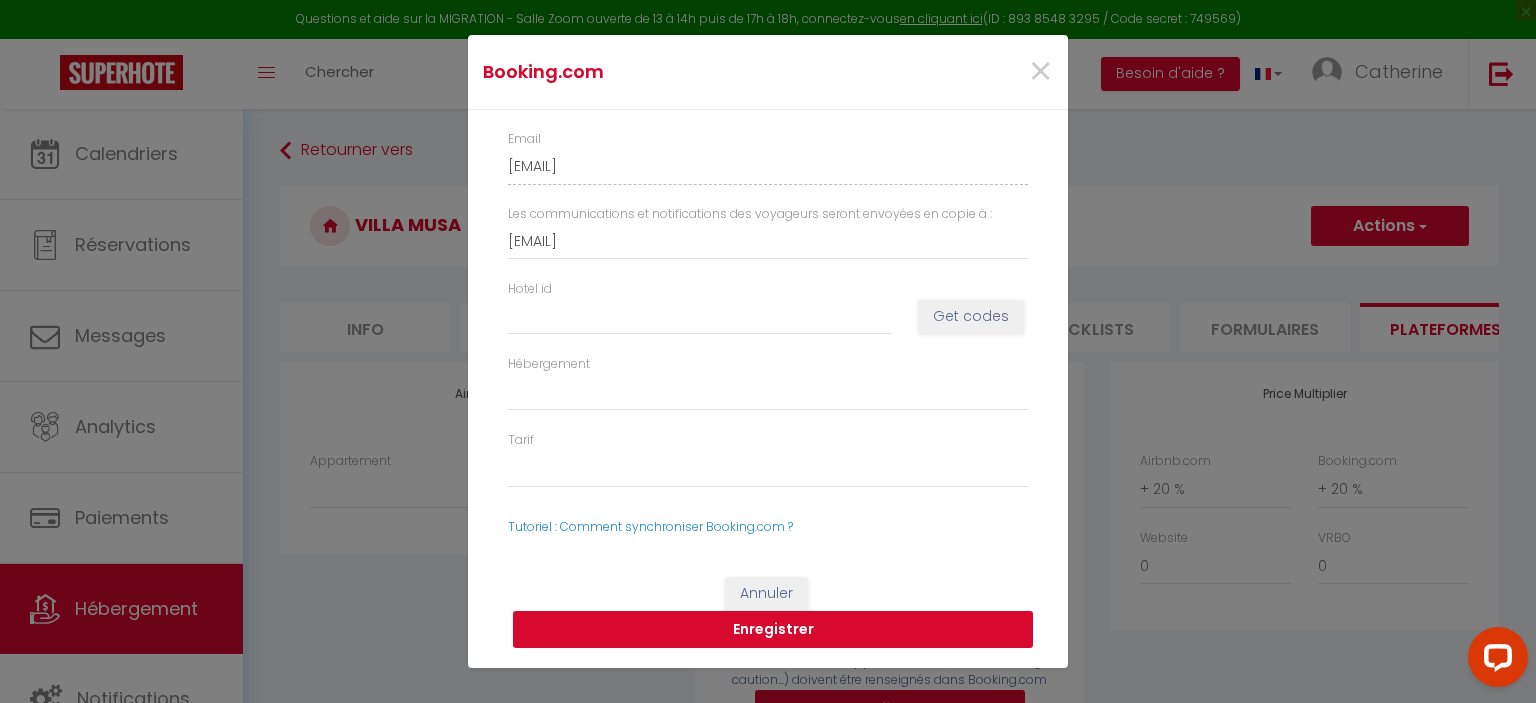 click on "Enregistrer" at bounding box center (773, 630) 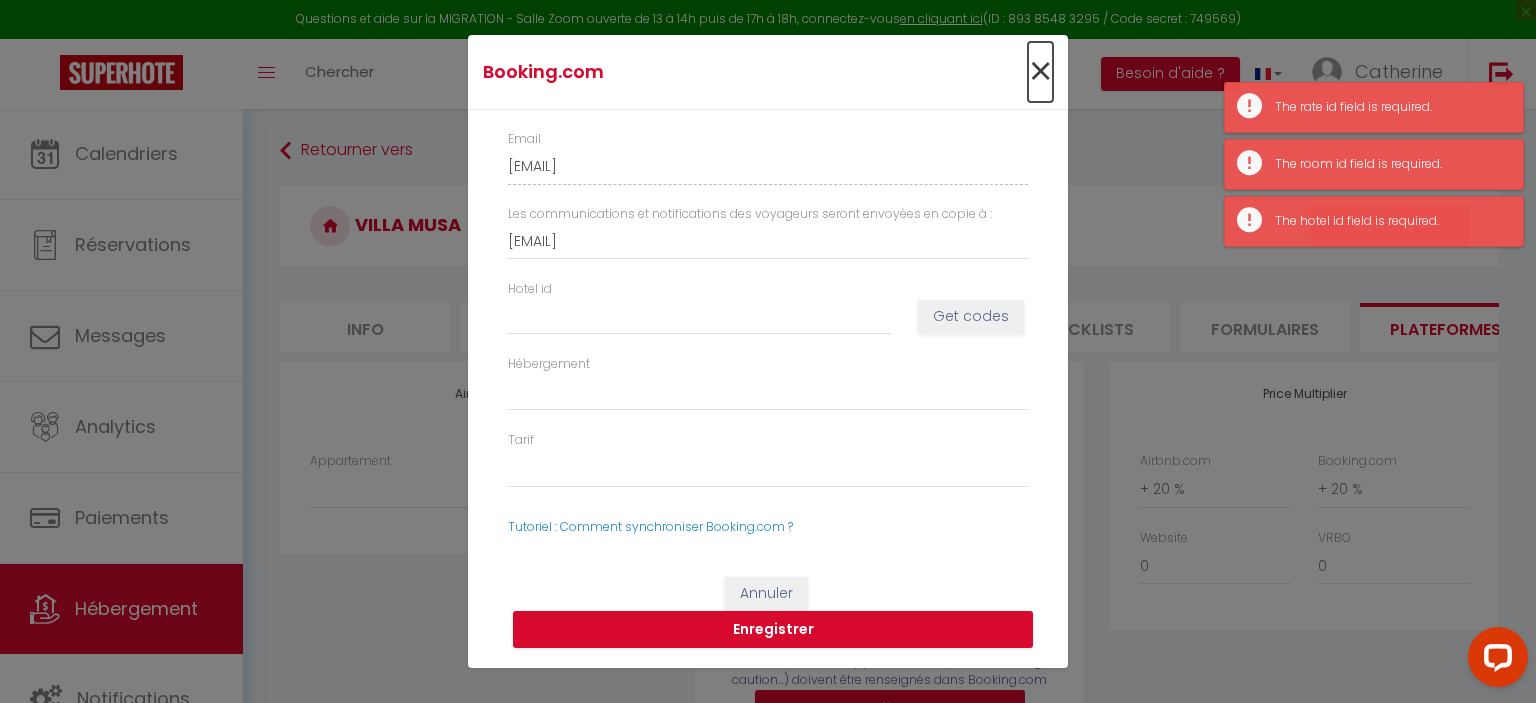 click on "×" at bounding box center [1040, 72] 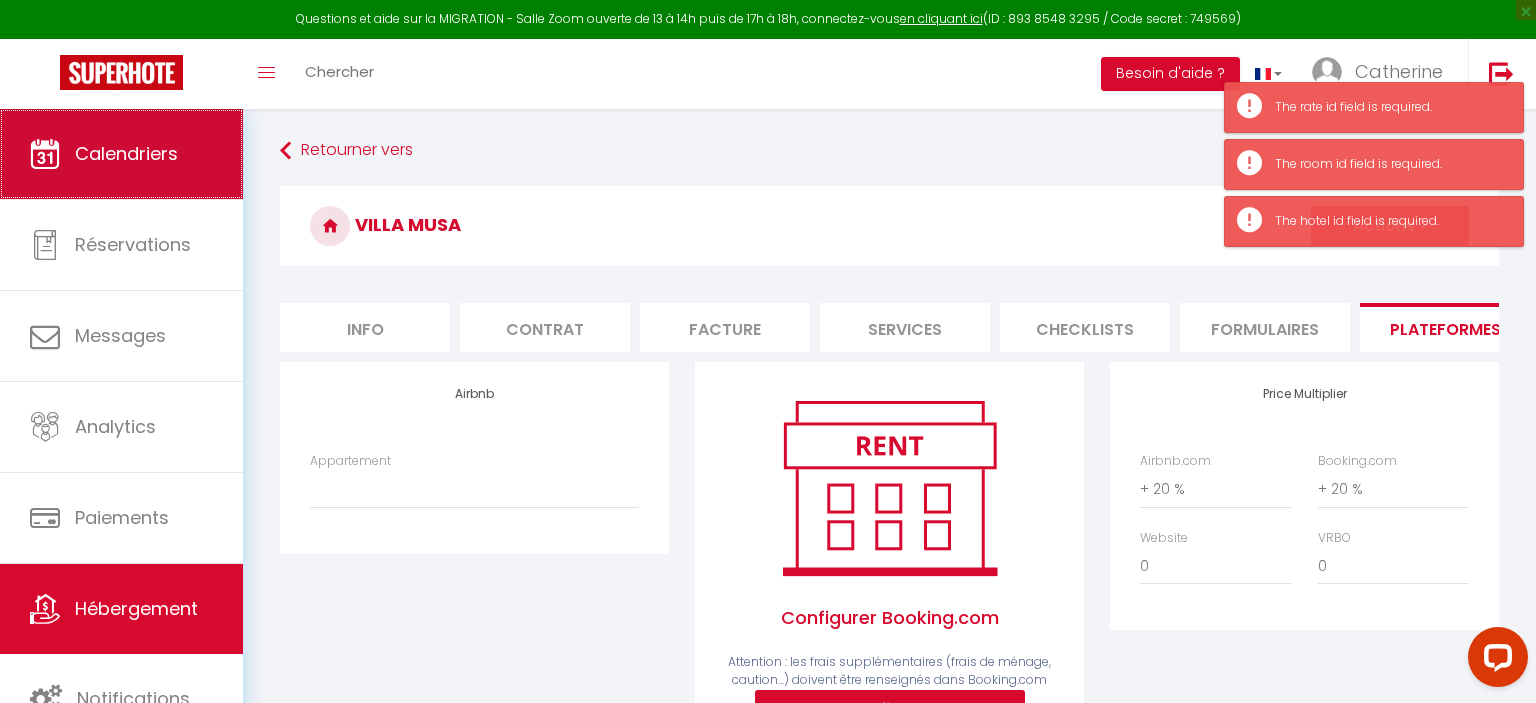 click on "Calendriers" at bounding box center [126, 153] 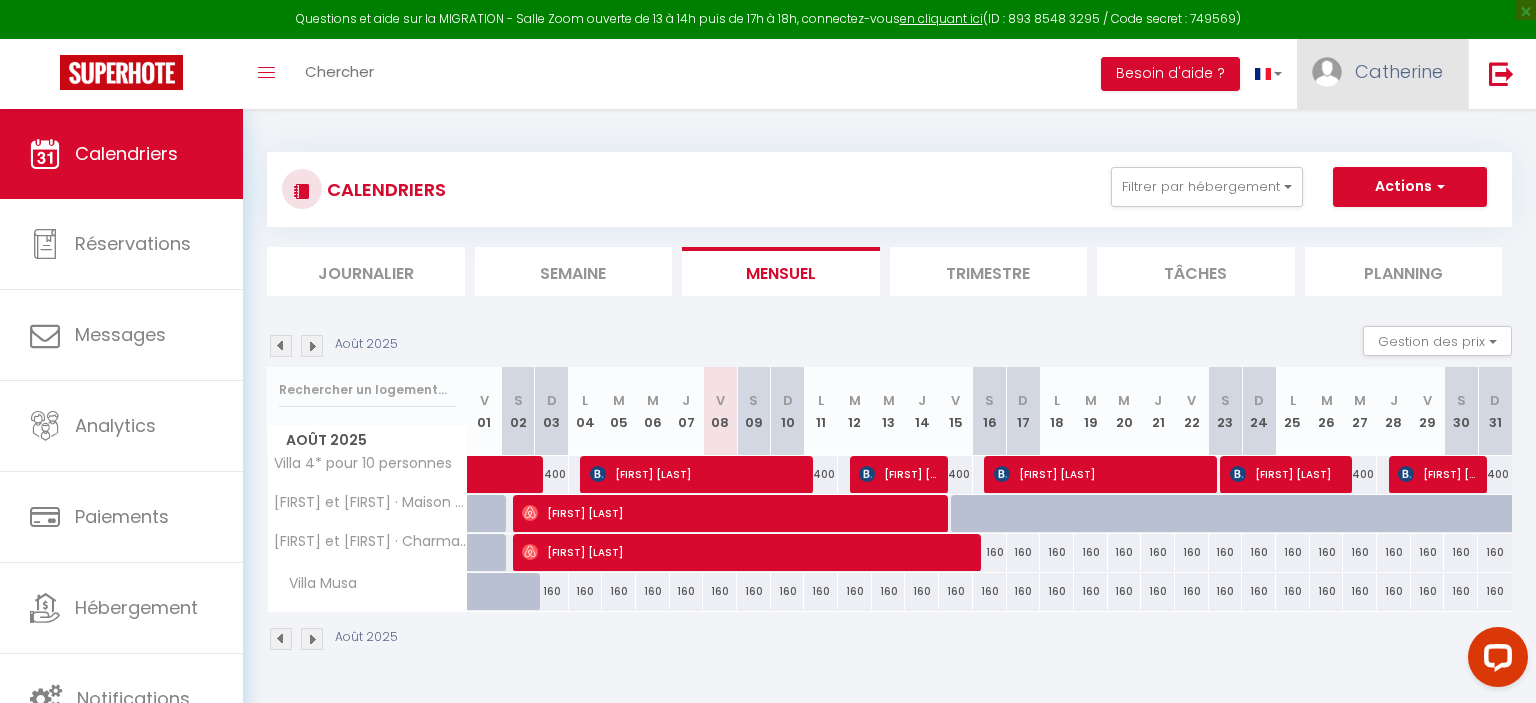 click on "Catherine" at bounding box center [1399, 71] 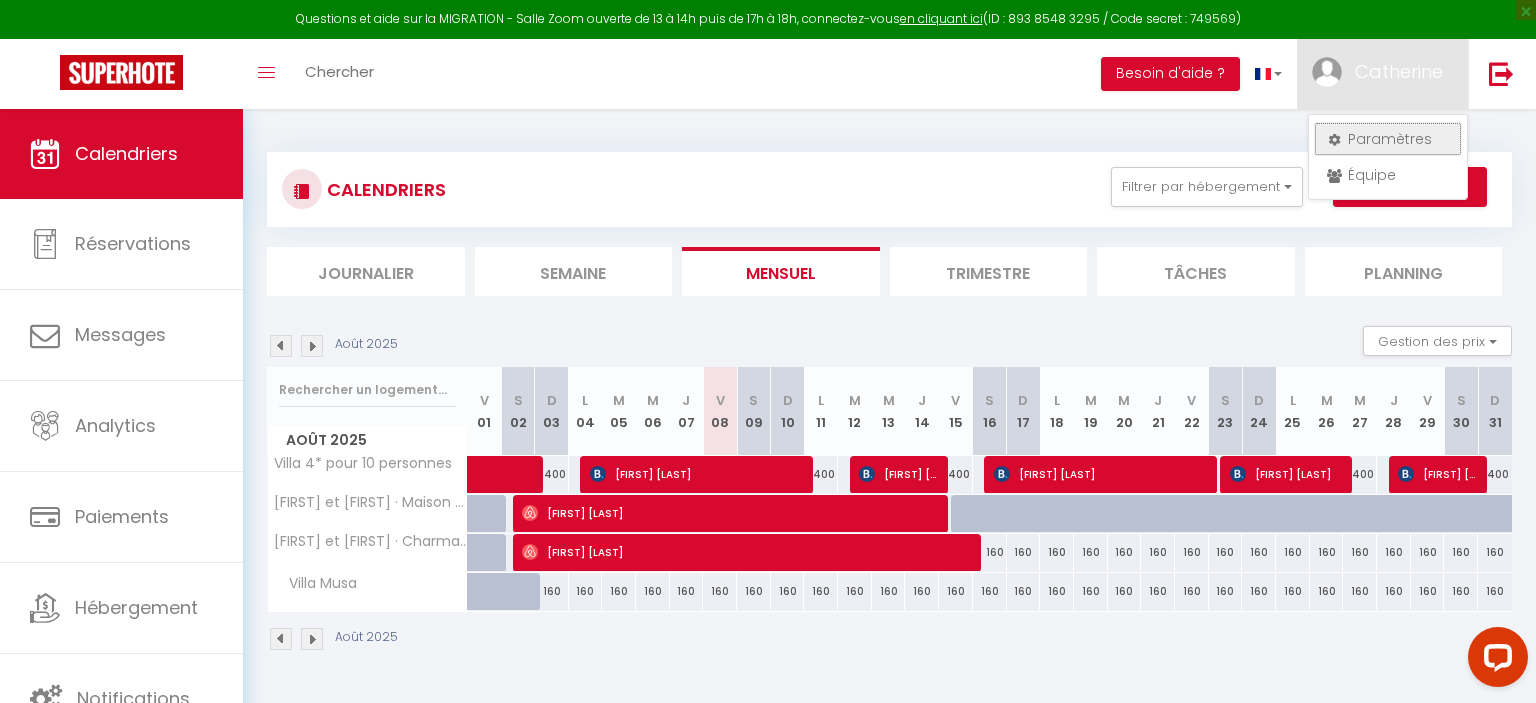 click on "Paramètres" at bounding box center (1388, 139) 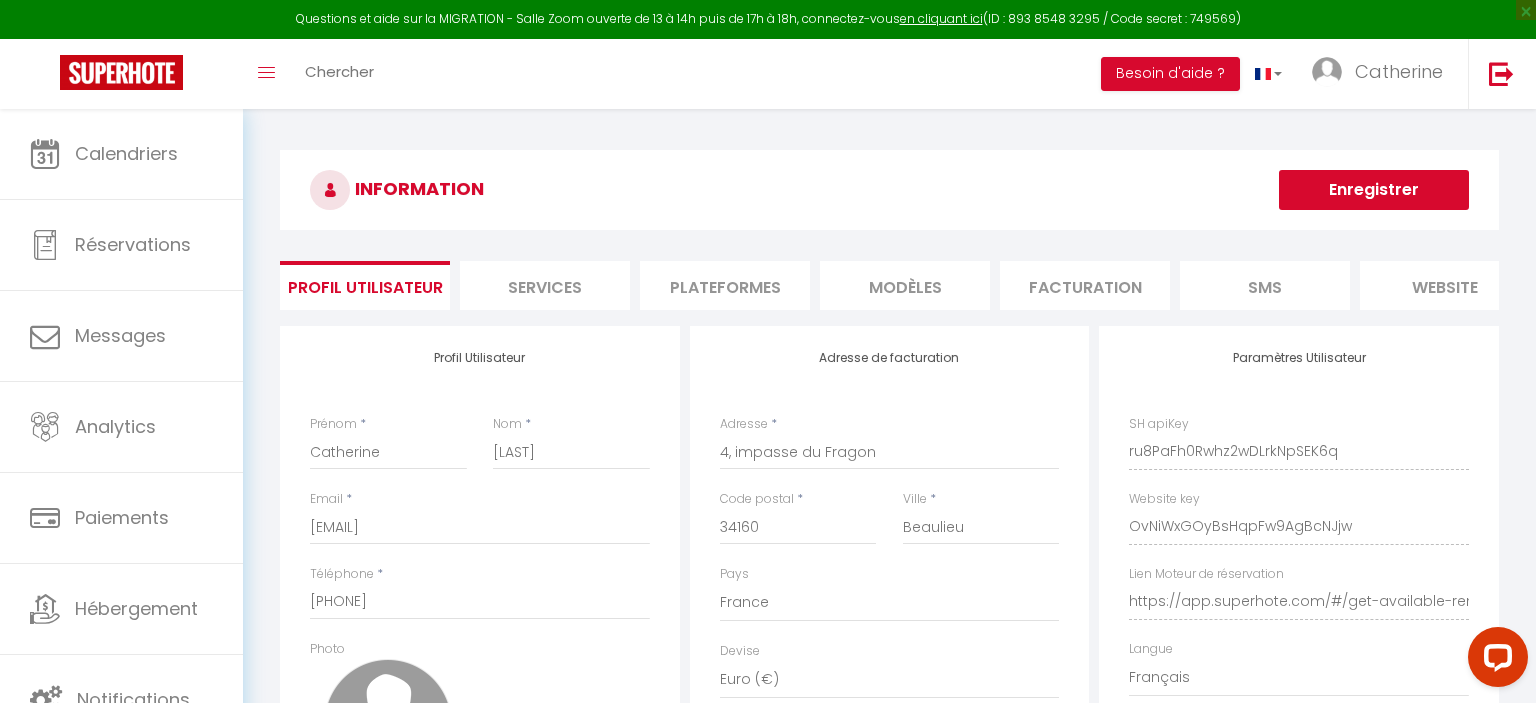 click on "Plateformes" at bounding box center (725, 285) 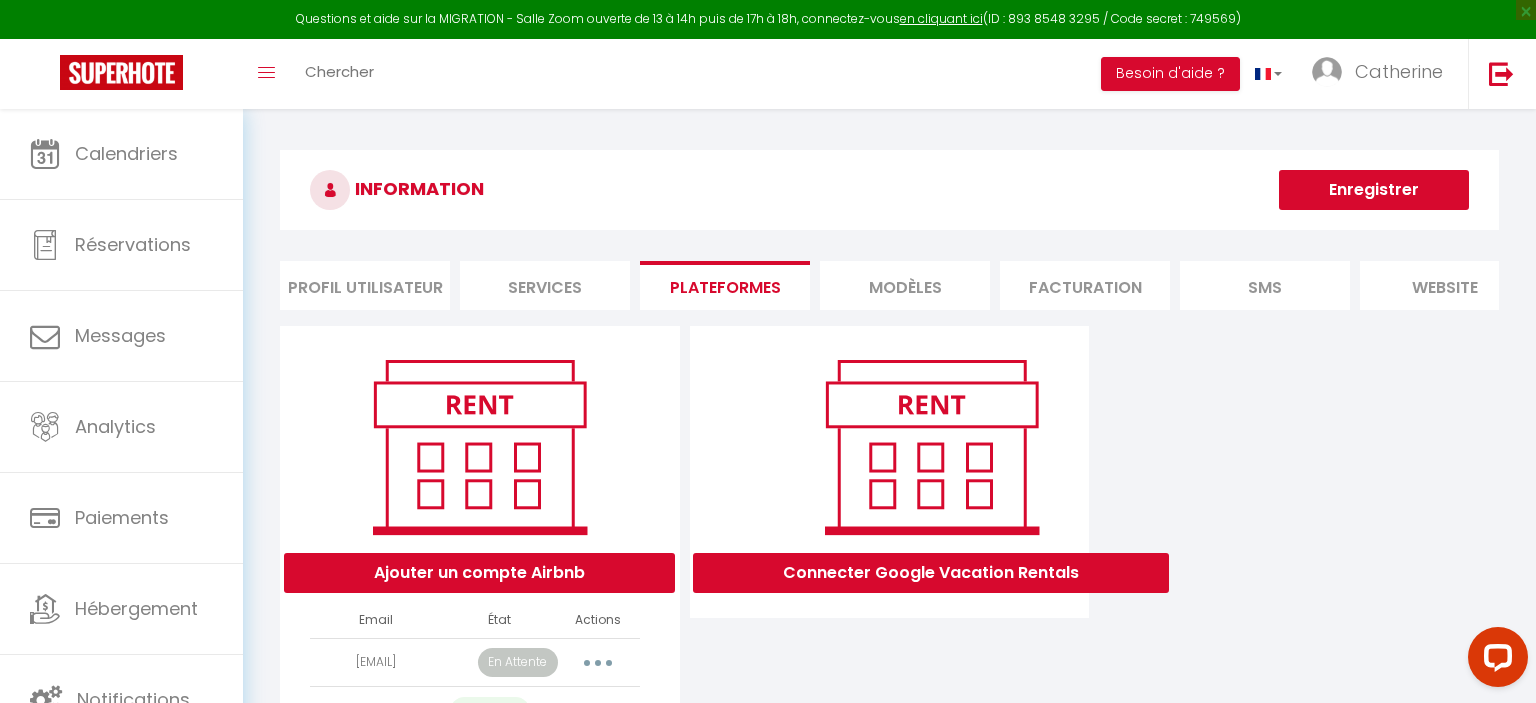 scroll, scrollTop: 139, scrollLeft: 0, axis: vertical 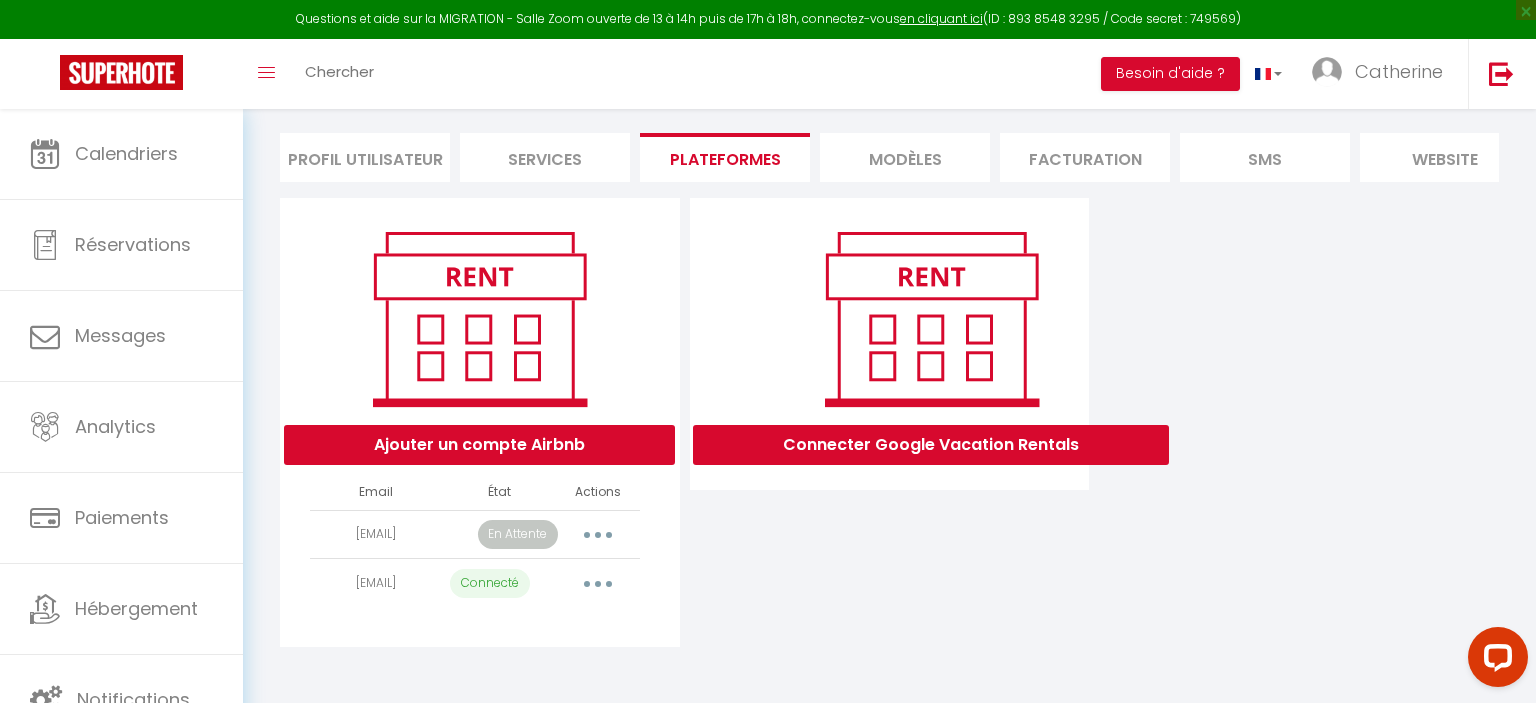 click at bounding box center (598, 583) 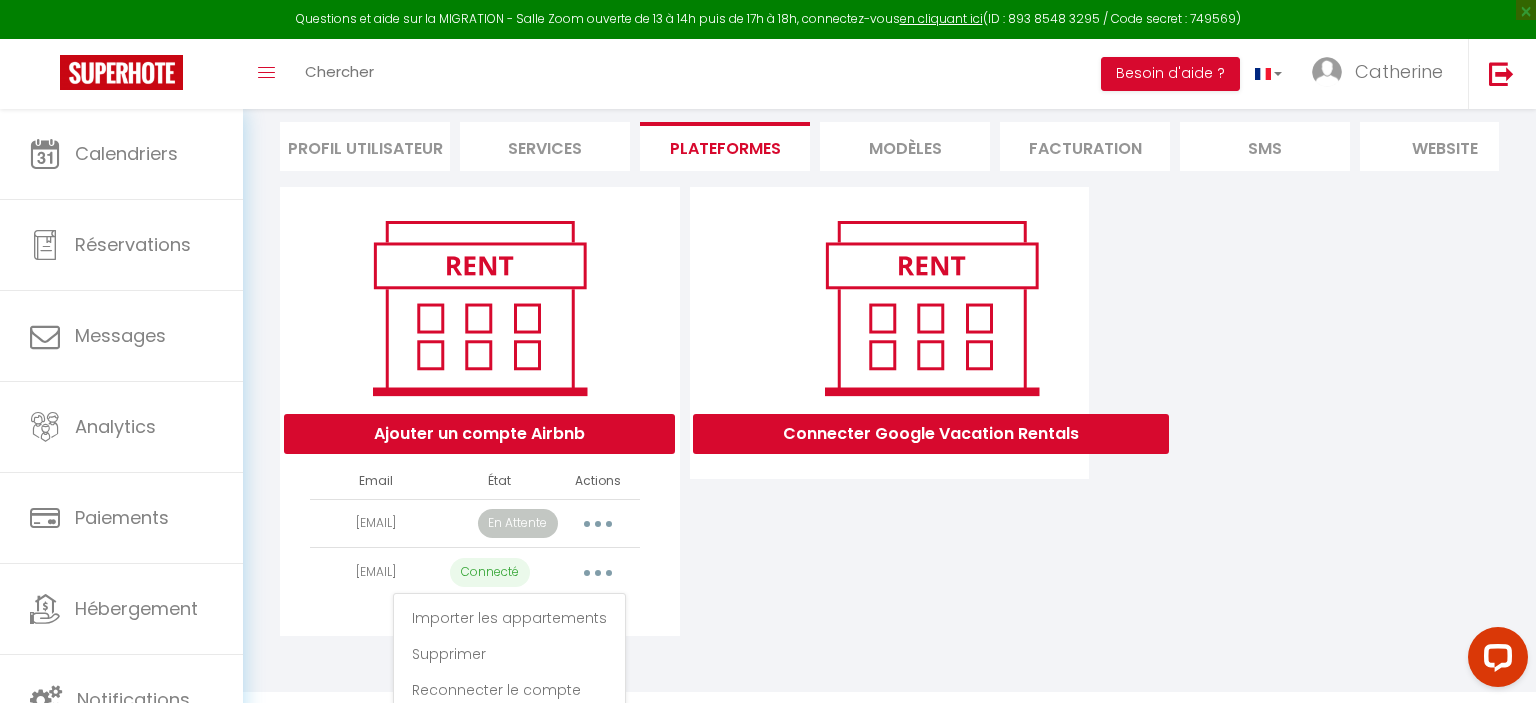 click on "Connecter Google Vacation Rentals" at bounding box center [890, 411] 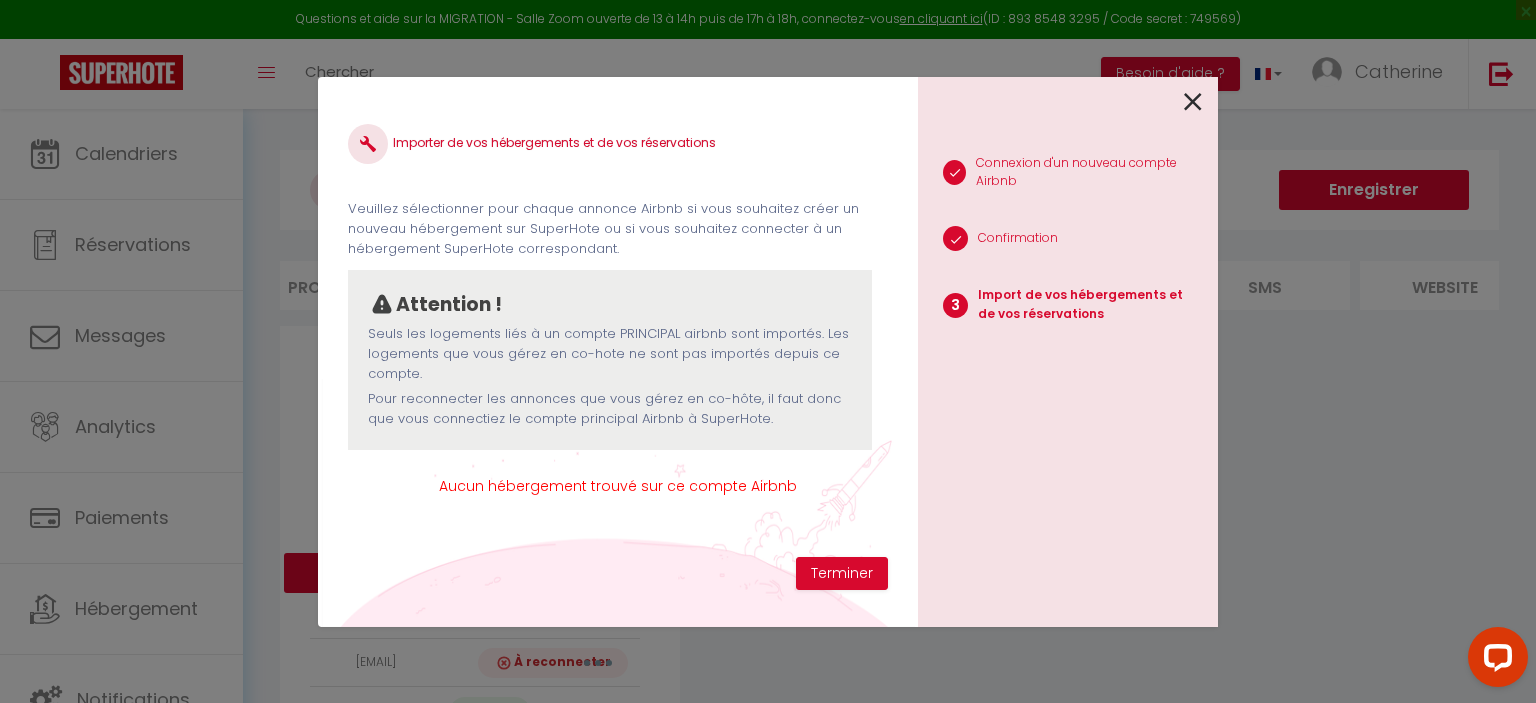 scroll, scrollTop: 0, scrollLeft: 0, axis: both 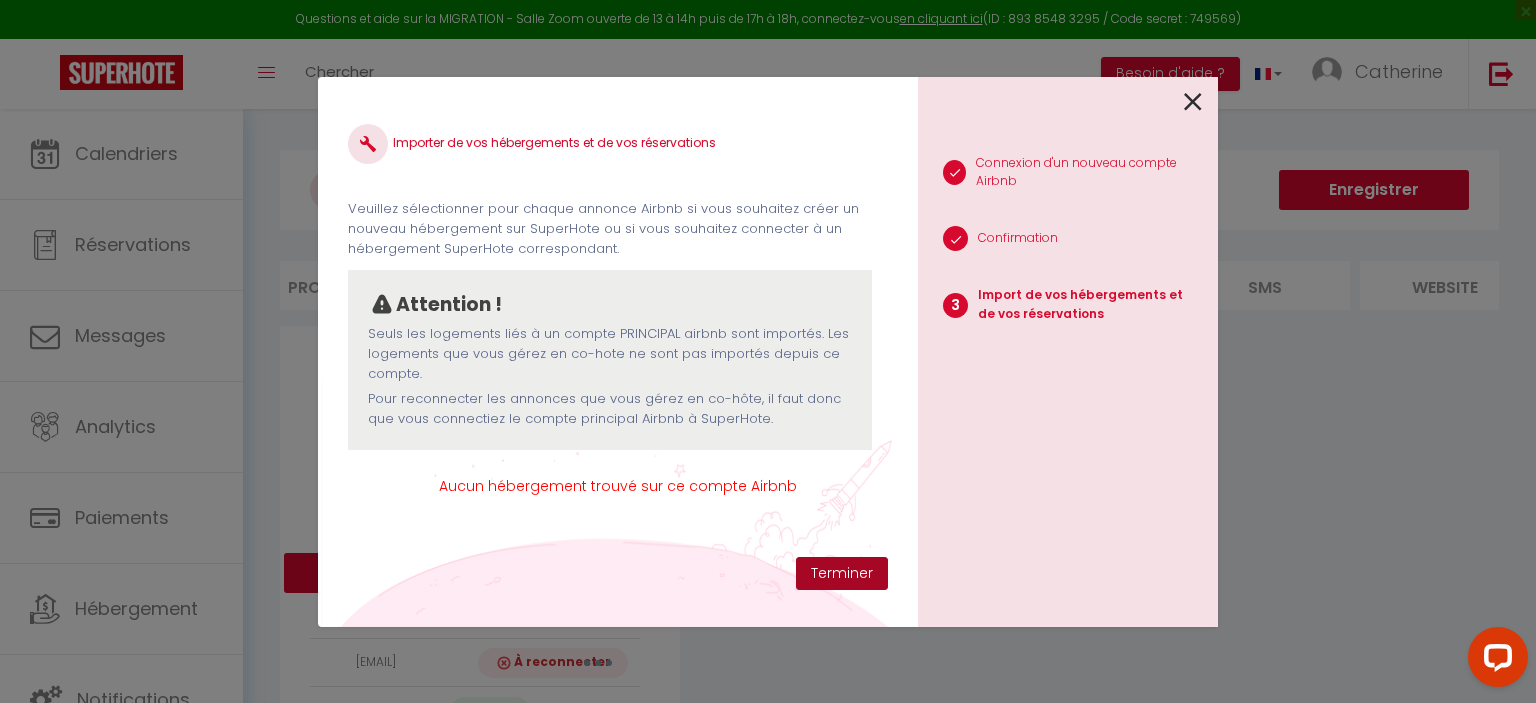 click on "Terminer" at bounding box center [842, 574] 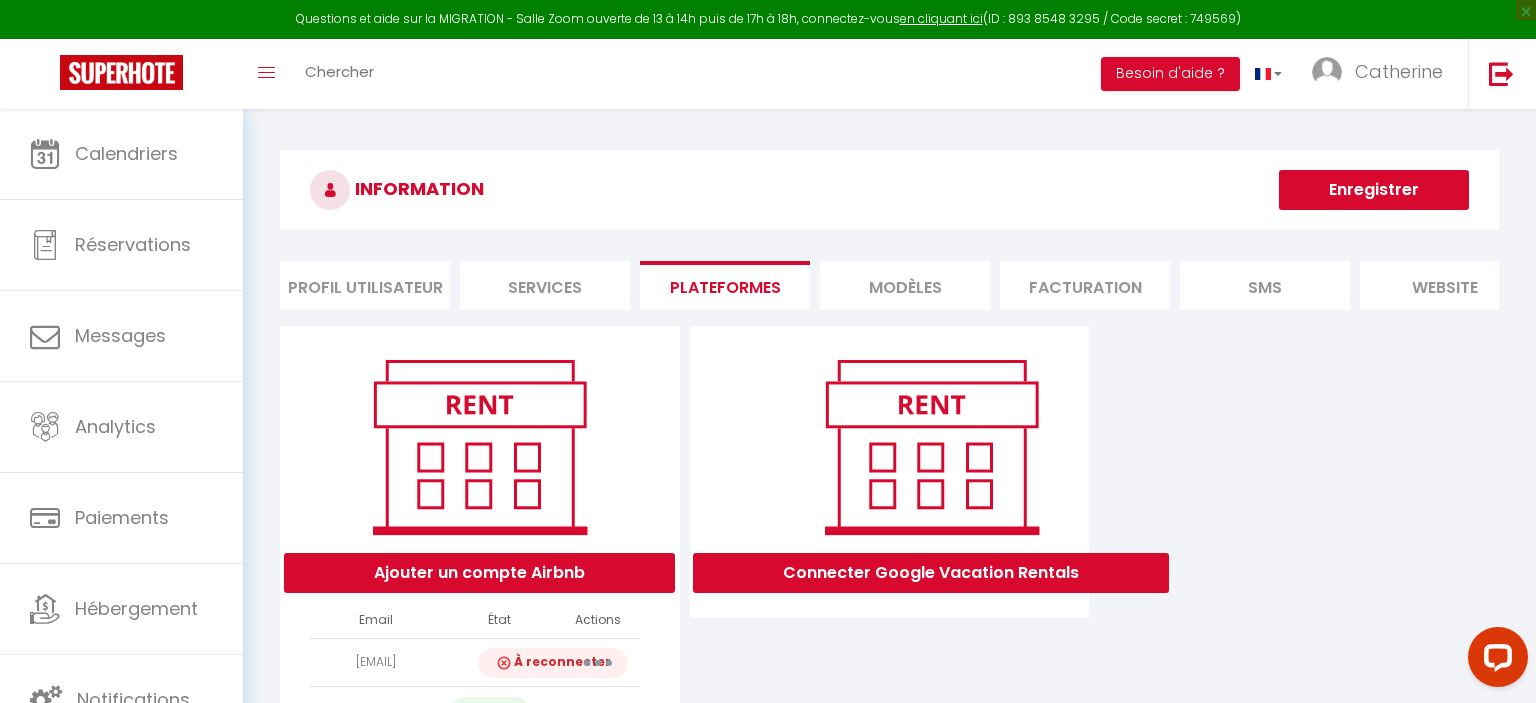 click at bounding box center [598, 663] 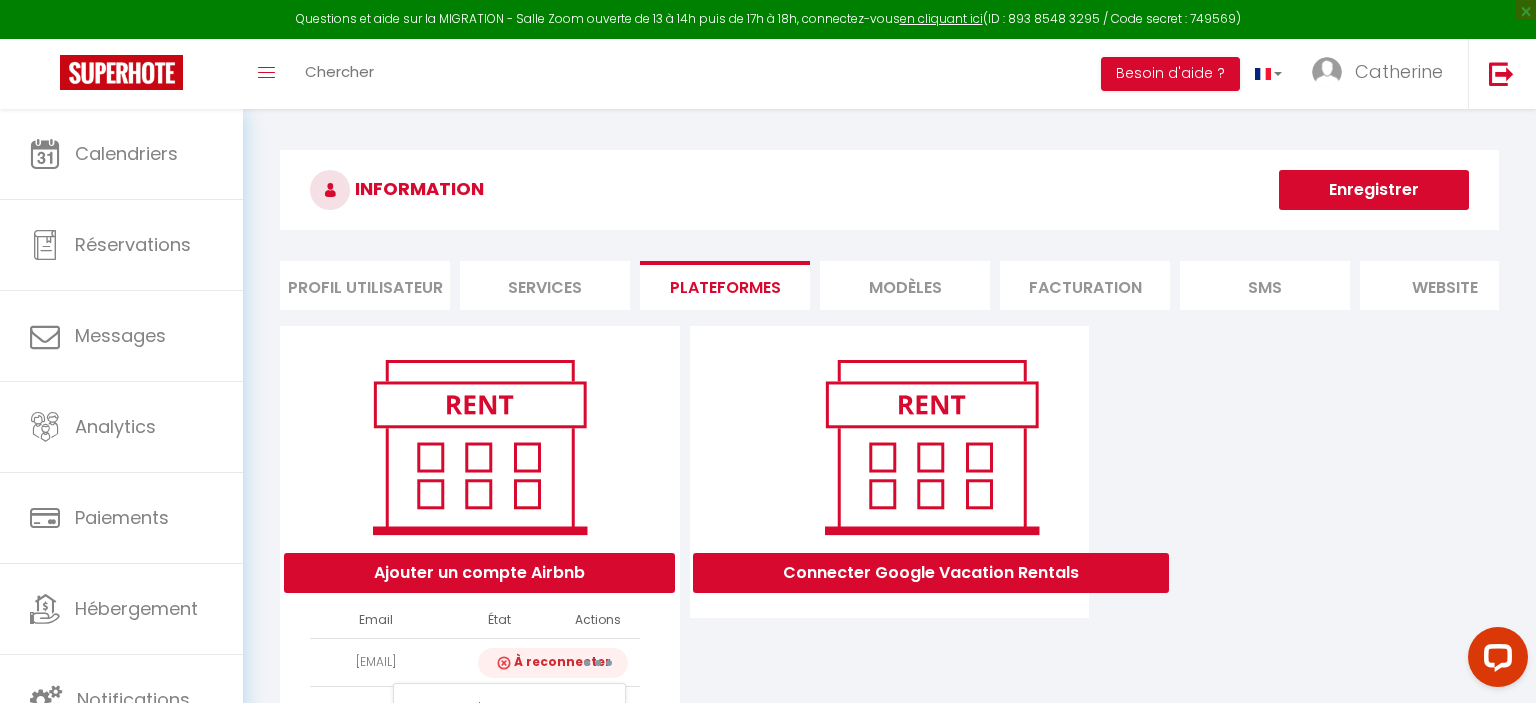 click at bounding box center [598, 663] 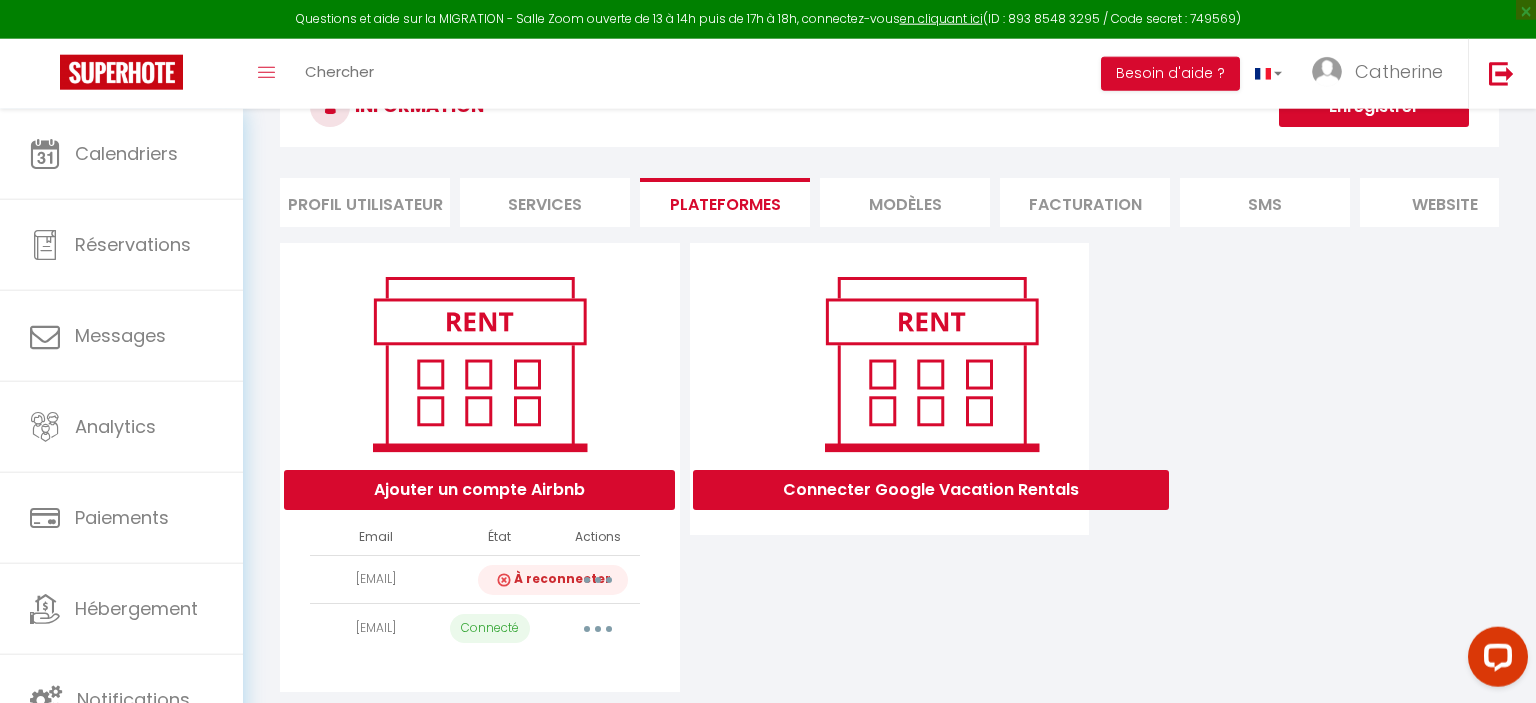 scroll, scrollTop: 139, scrollLeft: 0, axis: vertical 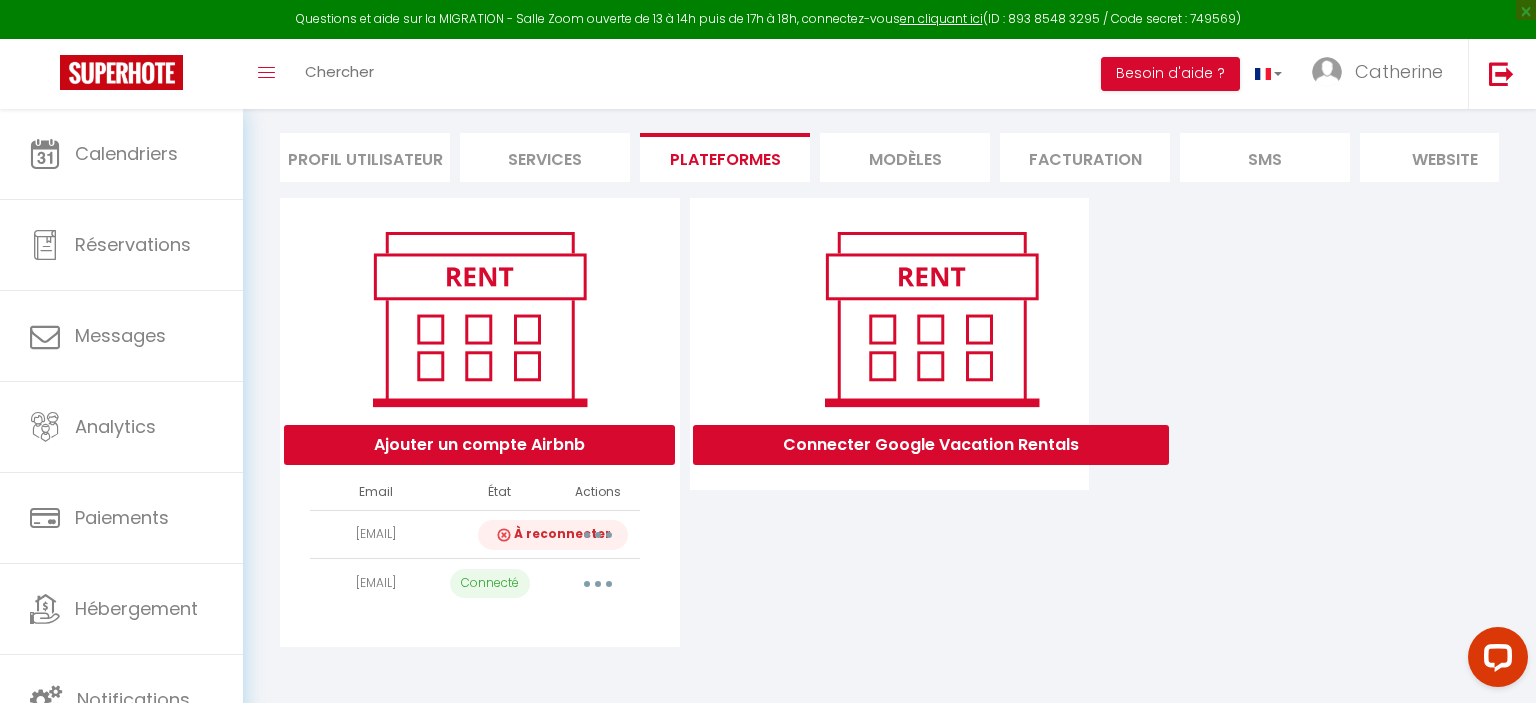 click at bounding box center [598, 535] 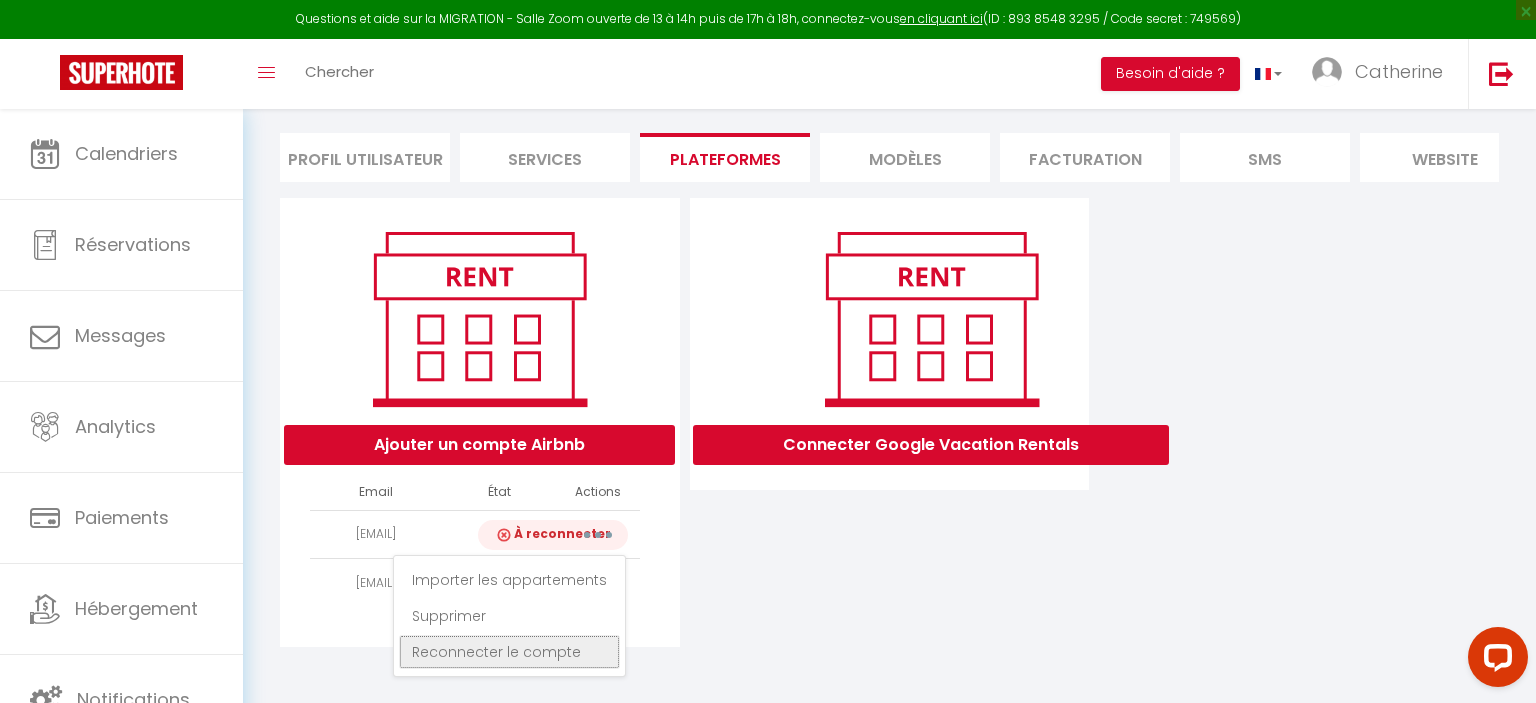 click on "Reconnecter le compte" at bounding box center [509, 652] 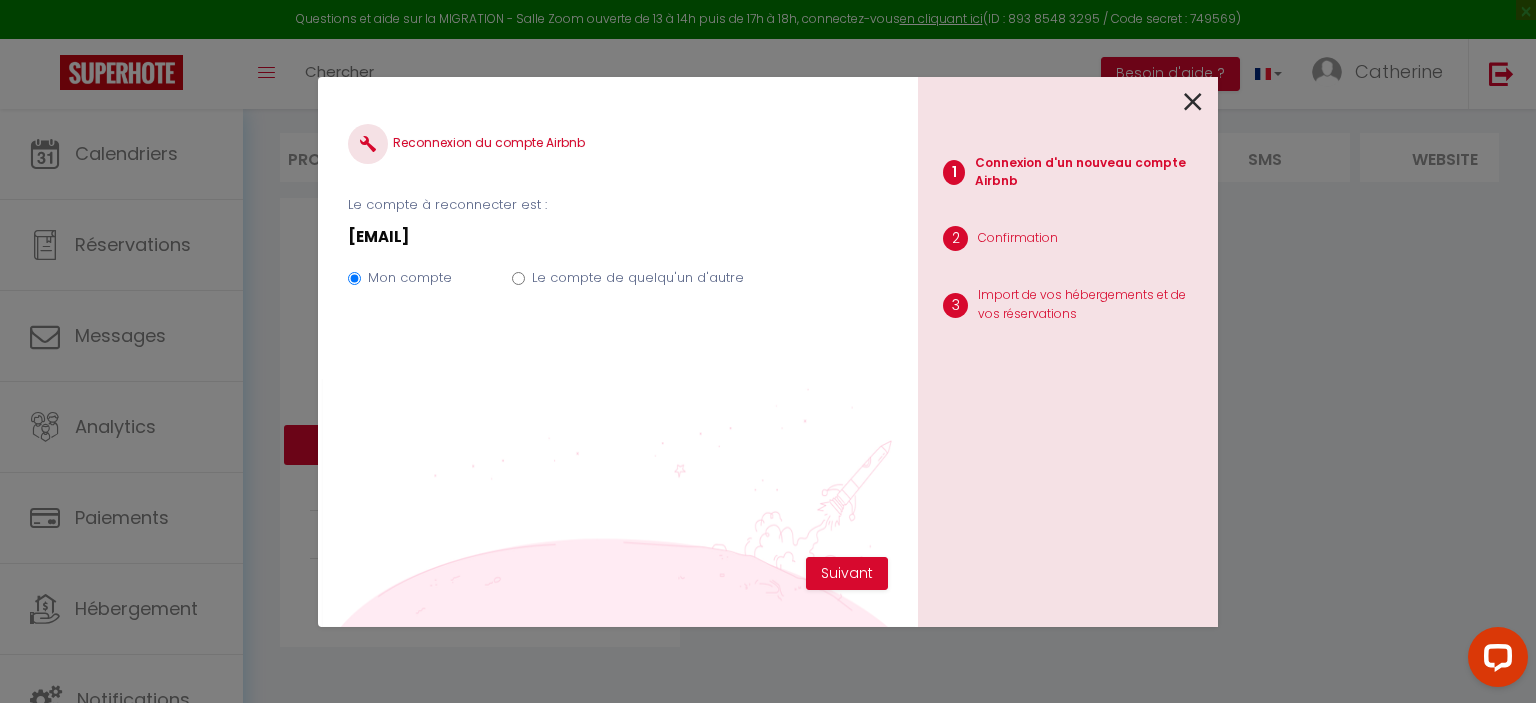 click on "Le compte de quelqu'un d'autre" at bounding box center [638, 278] 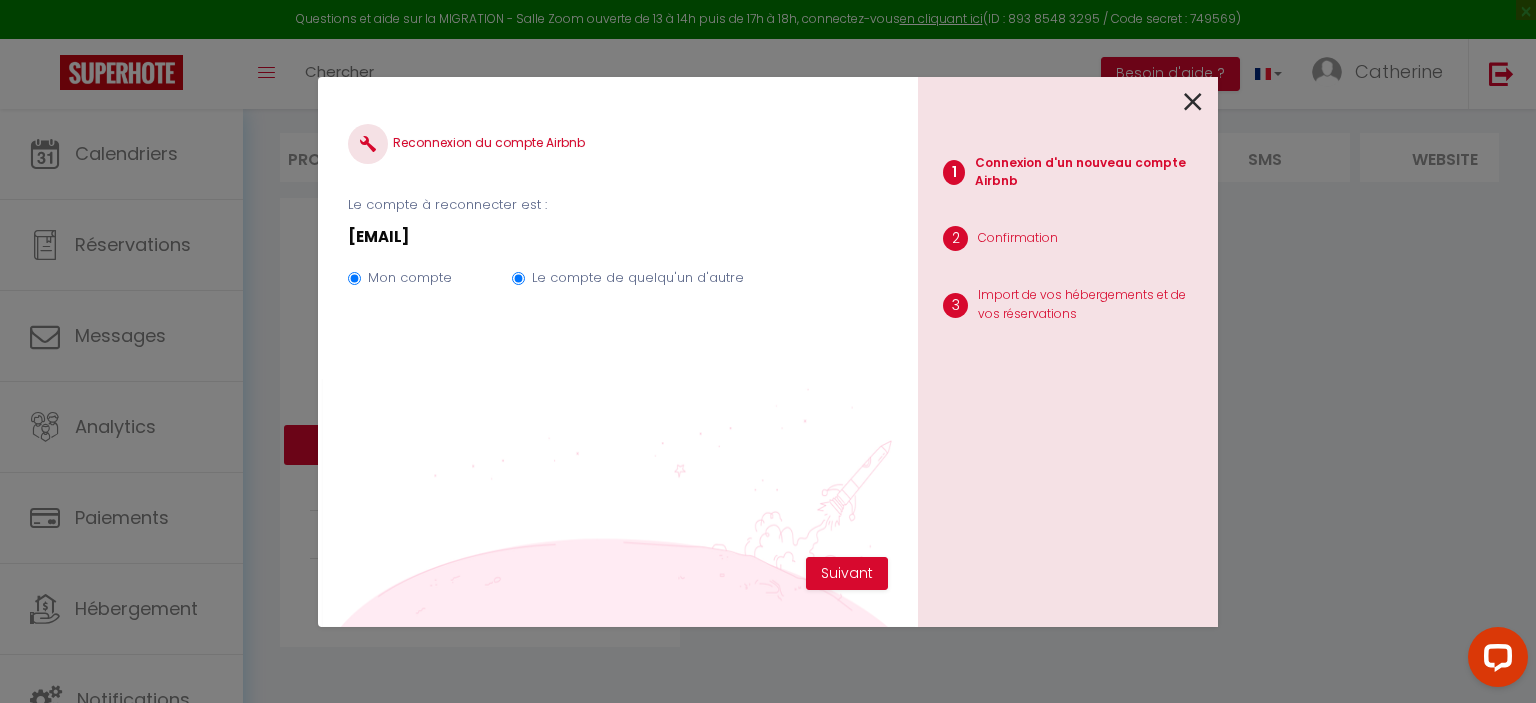 radio on "false" 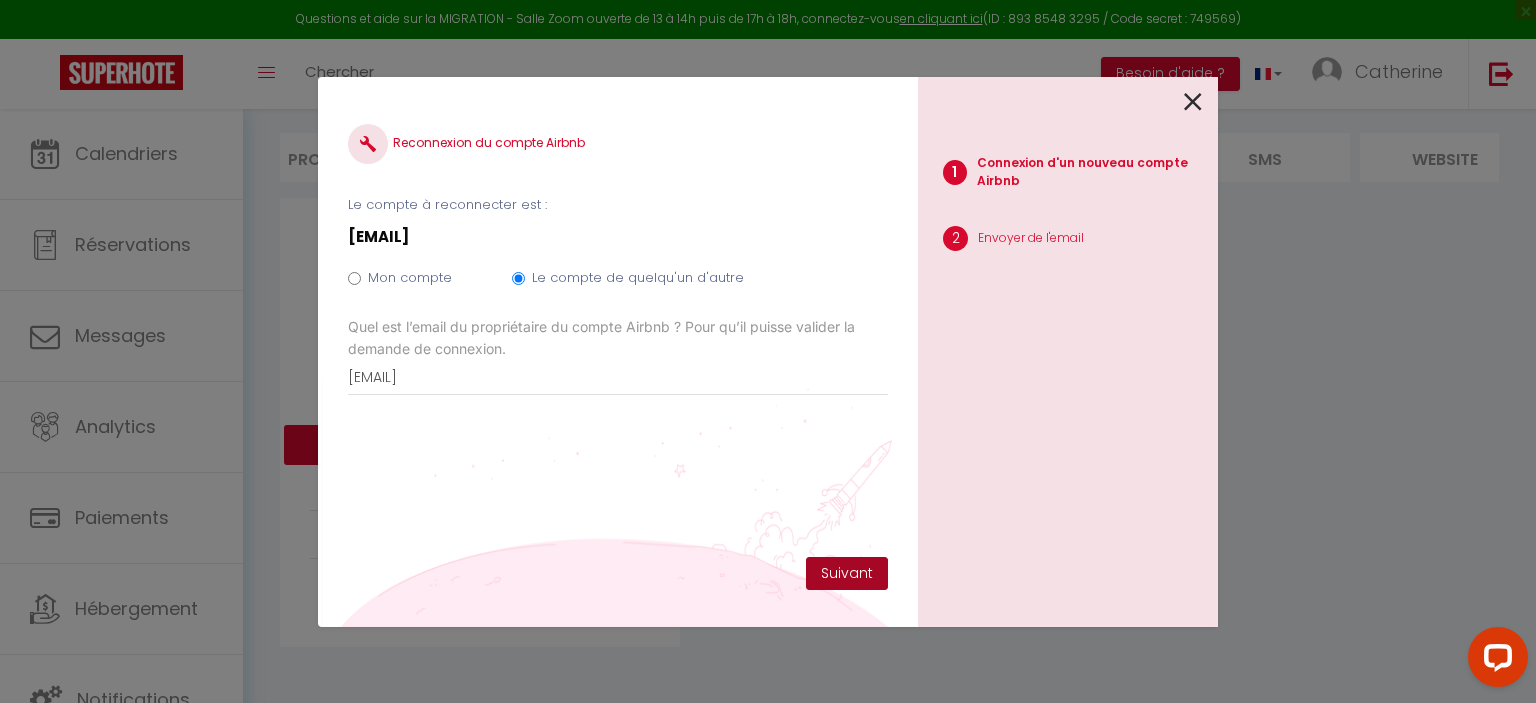 click on "Suivant" at bounding box center [847, 574] 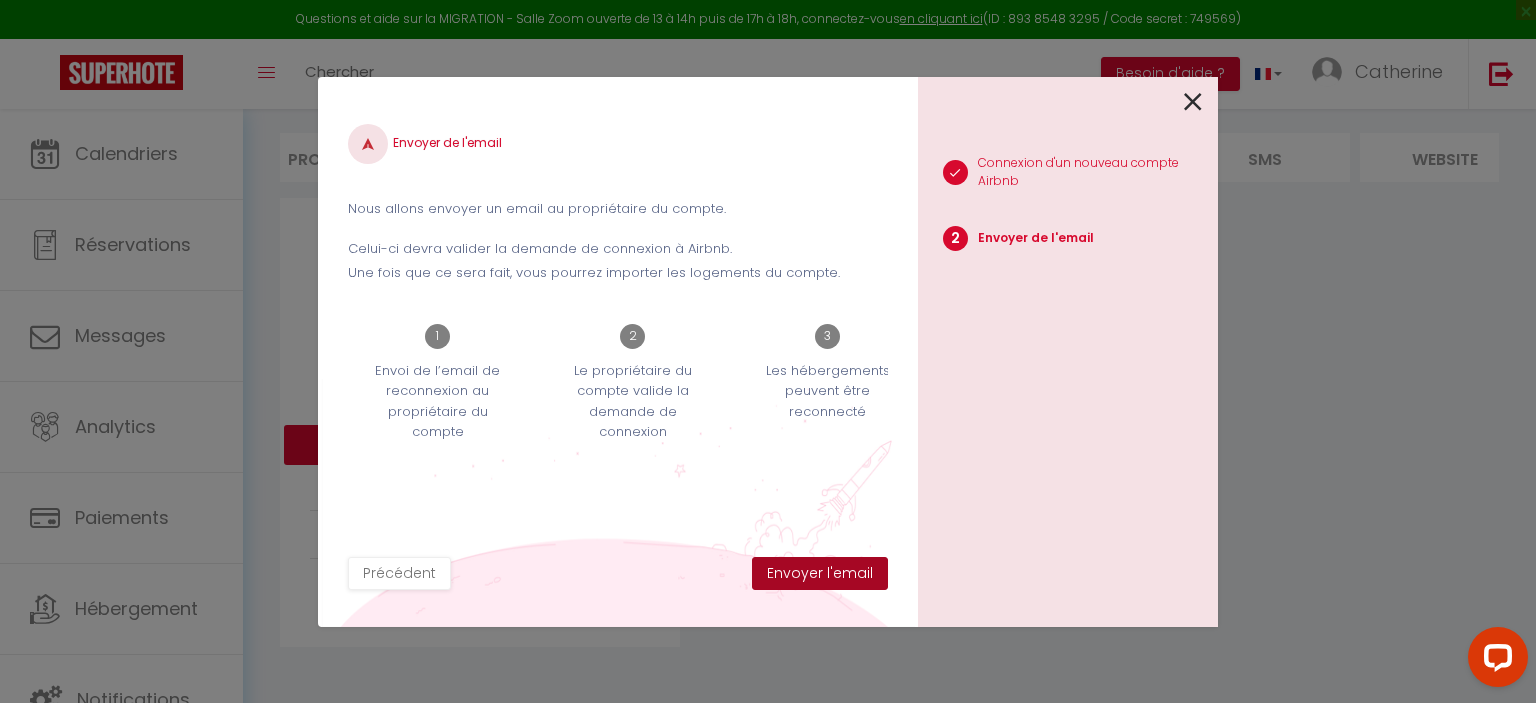 click on "Envoyer l'email" at bounding box center [820, 574] 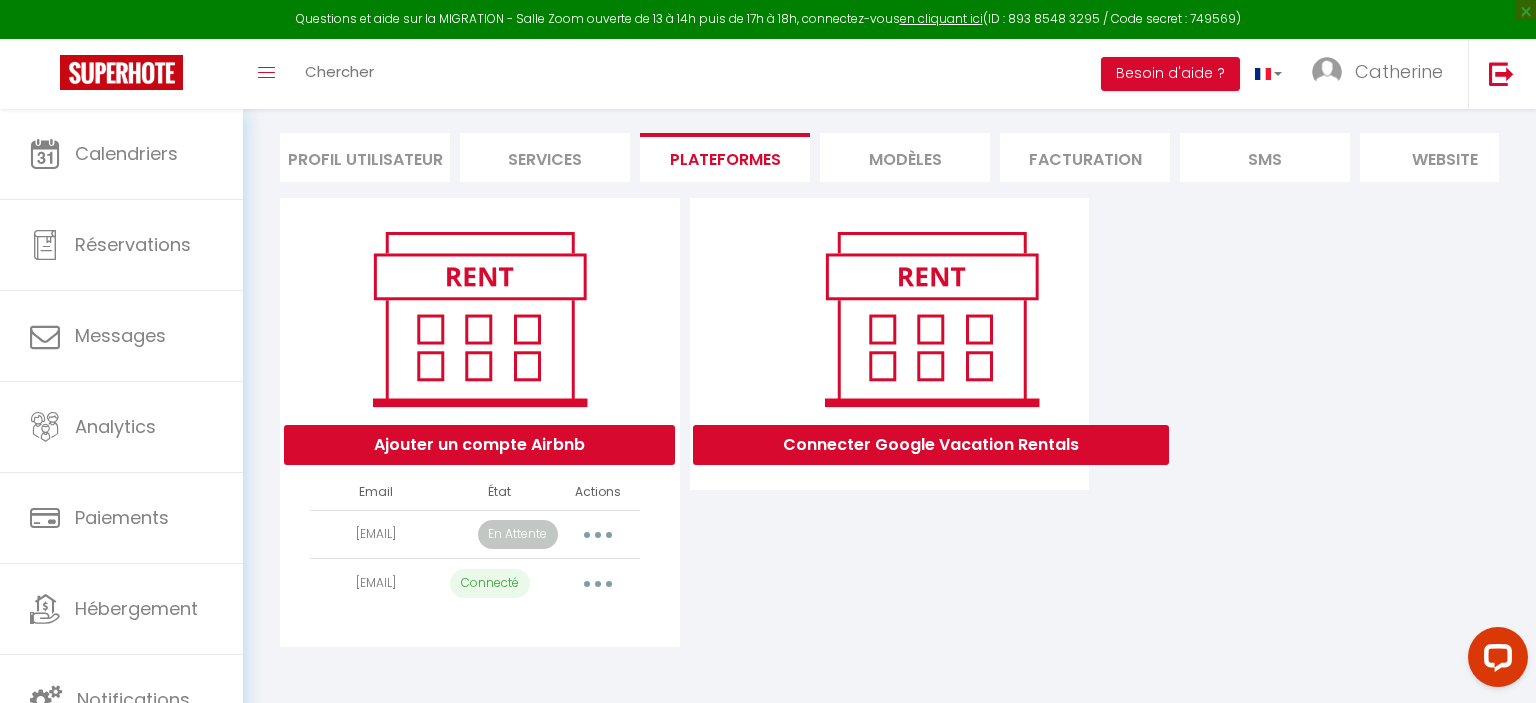 click at bounding box center (598, 535) 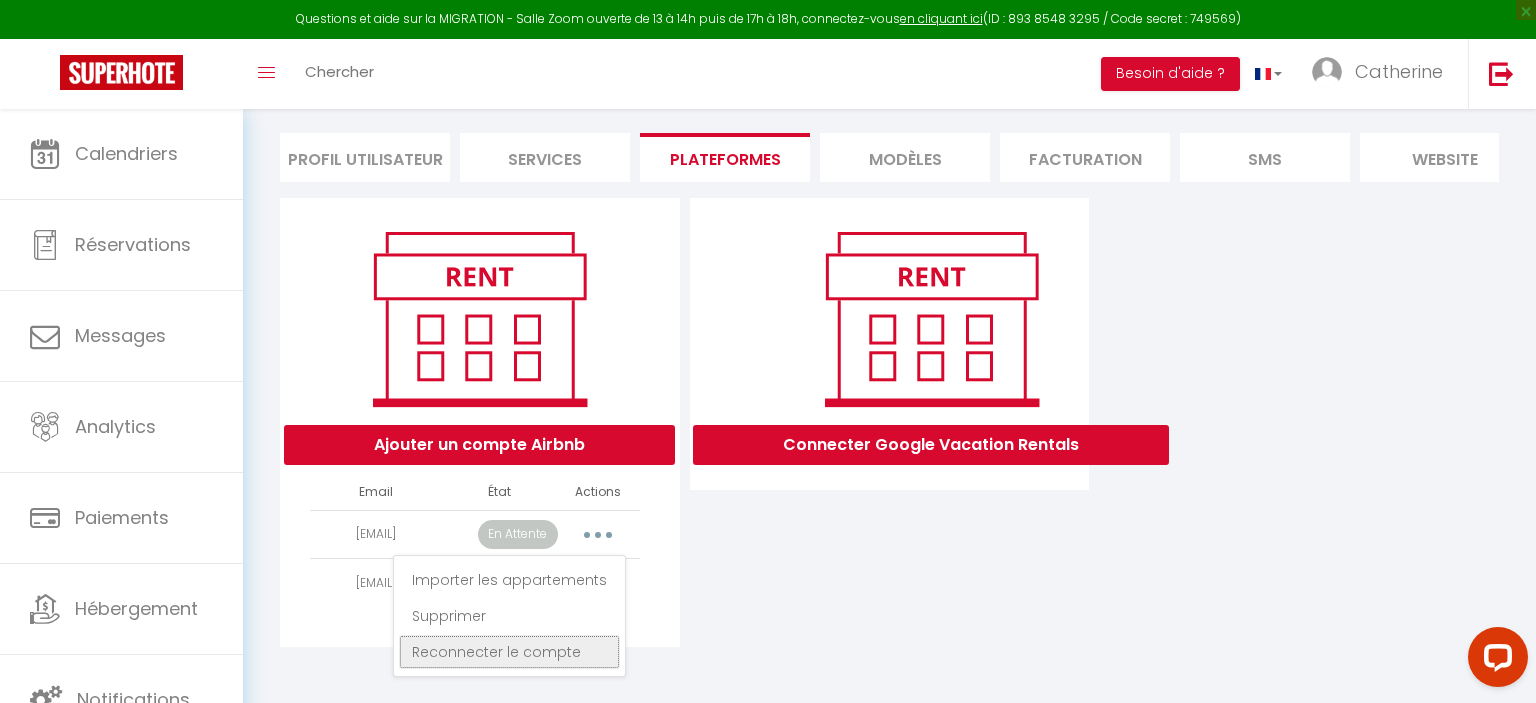 click on "Reconnecter le compte" at bounding box center (509, 652) 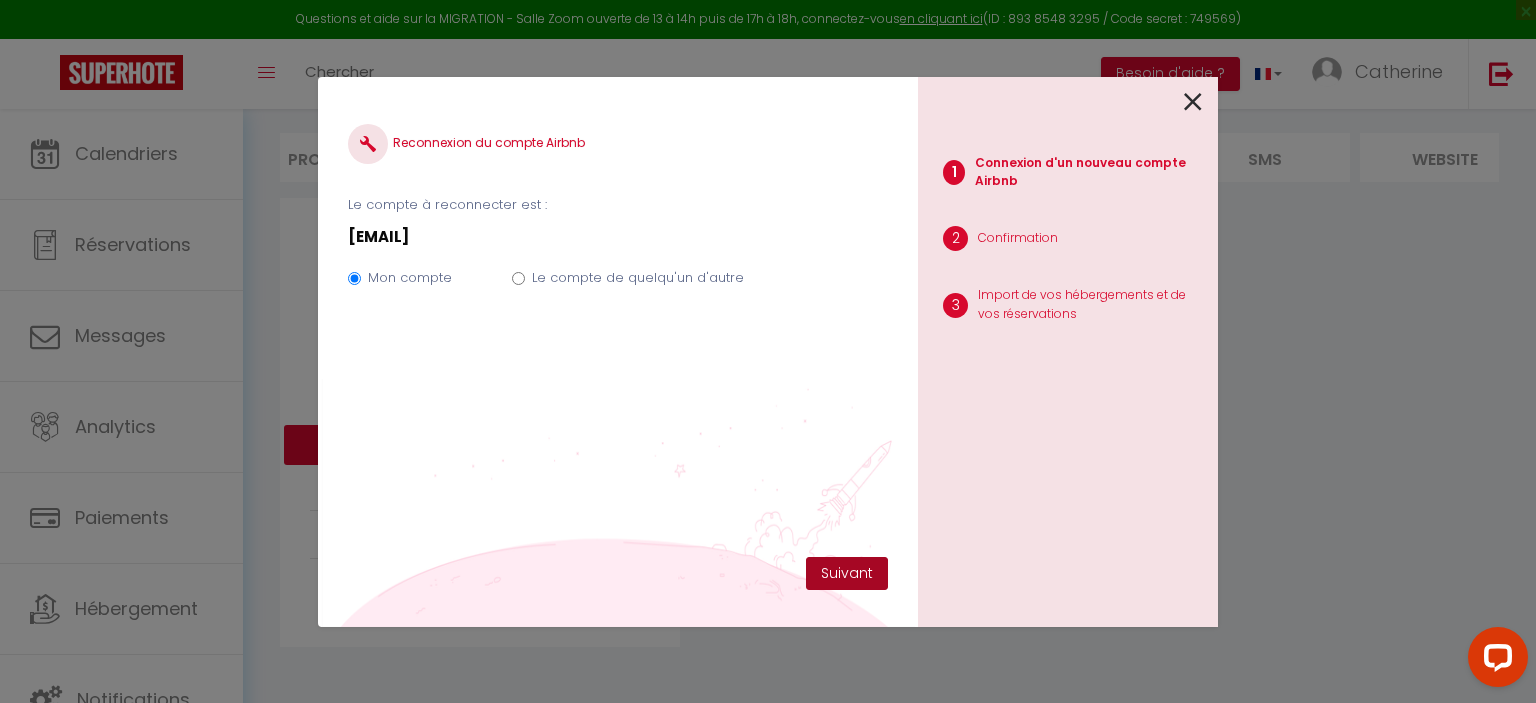 click on "Suivant" at bounding box center (847, 574) 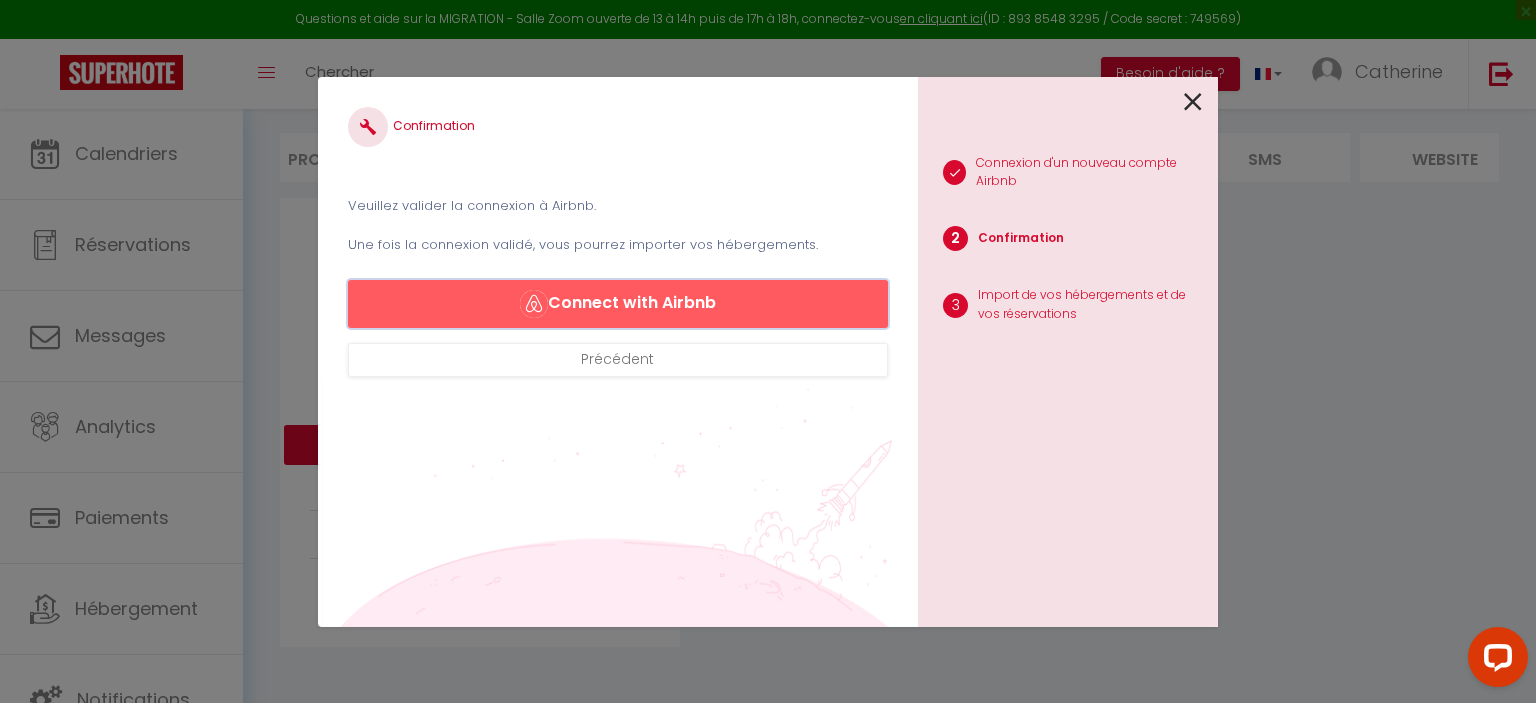 click on "Connect with Airbnb" at bounding box center (618, 304) 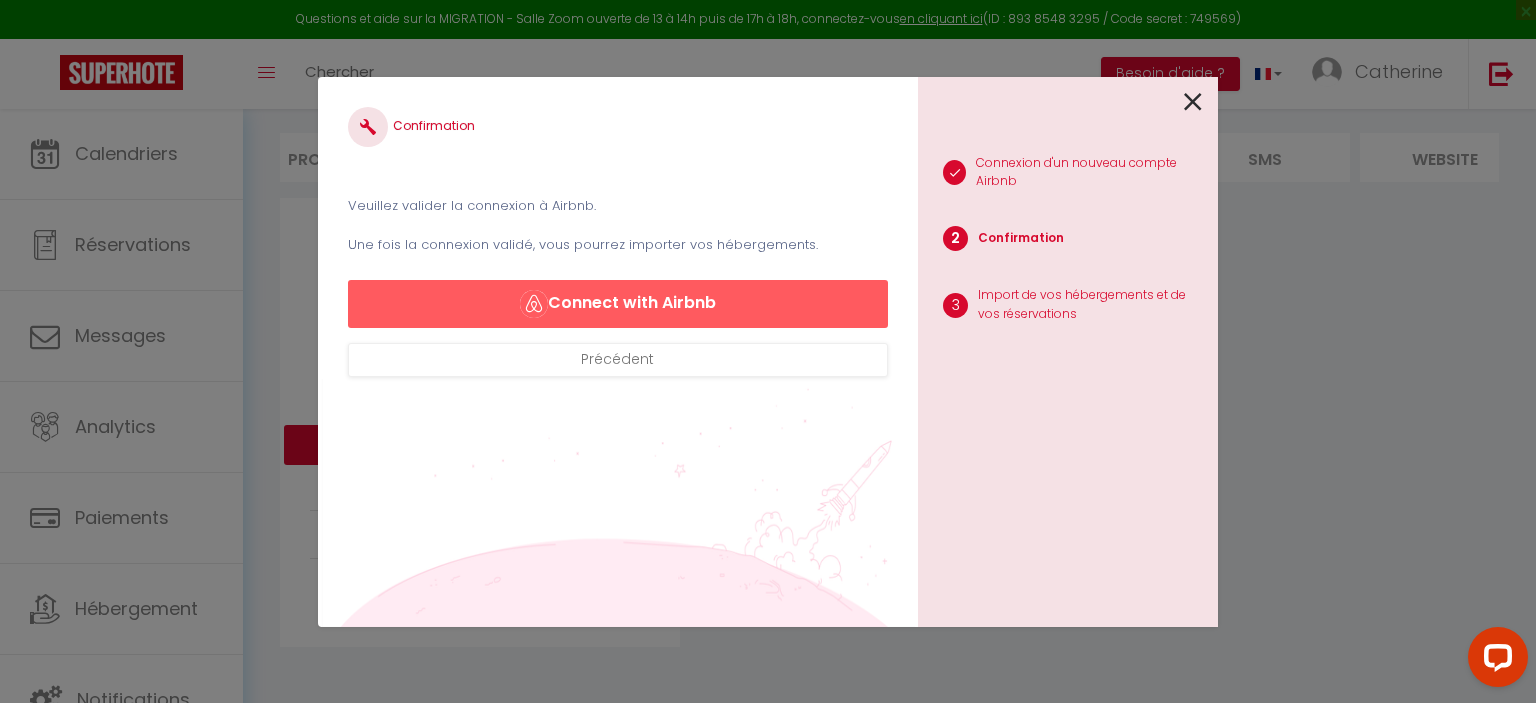 click at bounding box center (1193, 102) 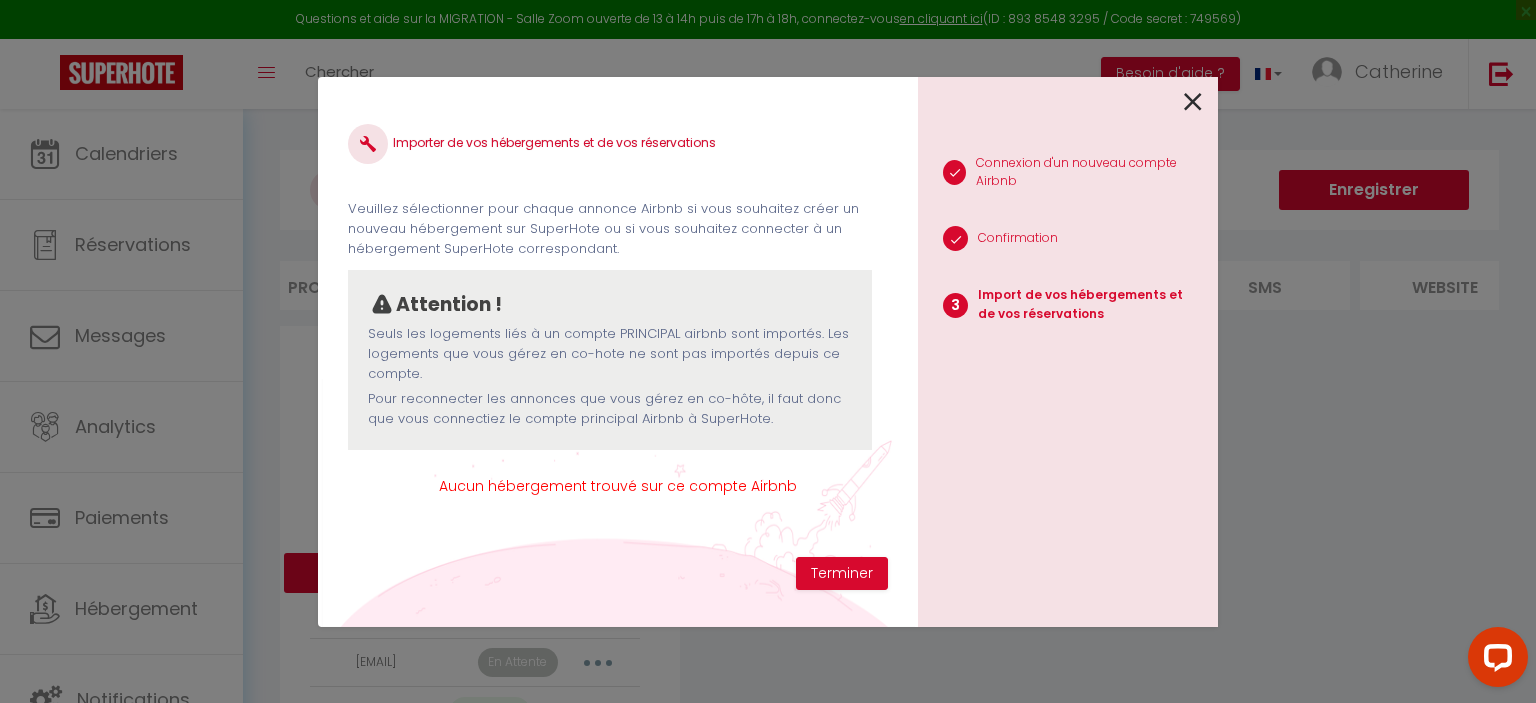 scroll, scrollTop: 0, scrollLeft: 0, axis: both 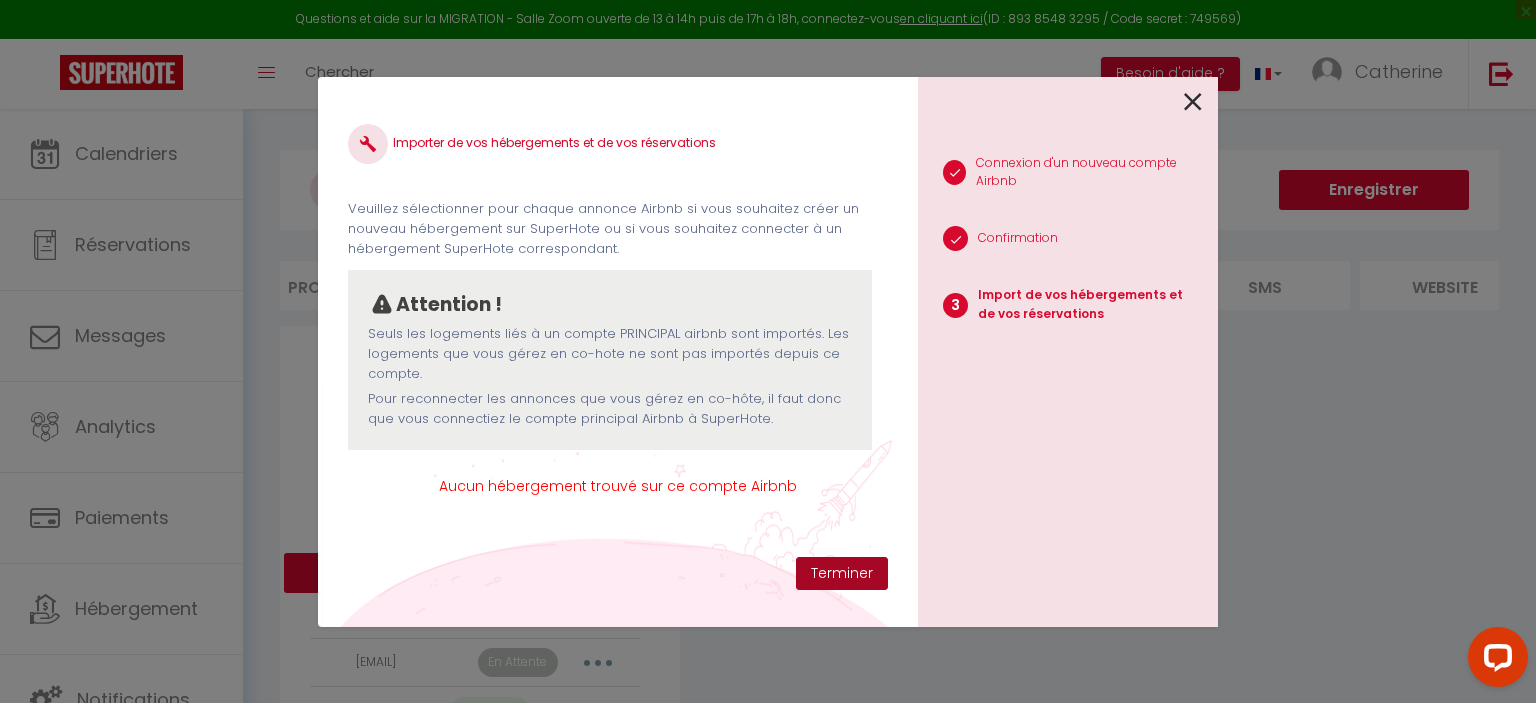 click on "Terminer" at bounding box center (842, 574) 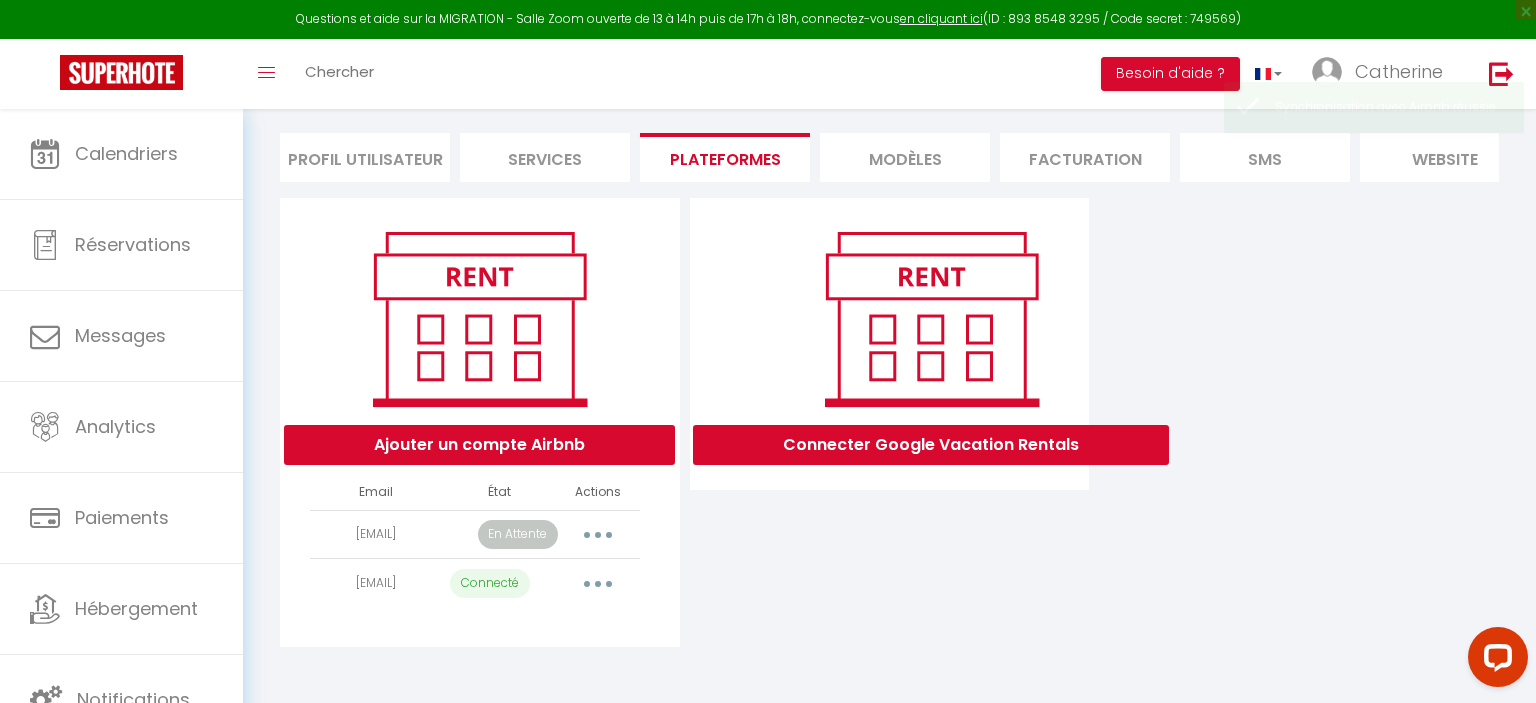 scroll, scrollTop: 0, scrollLeft: 0, axis: both 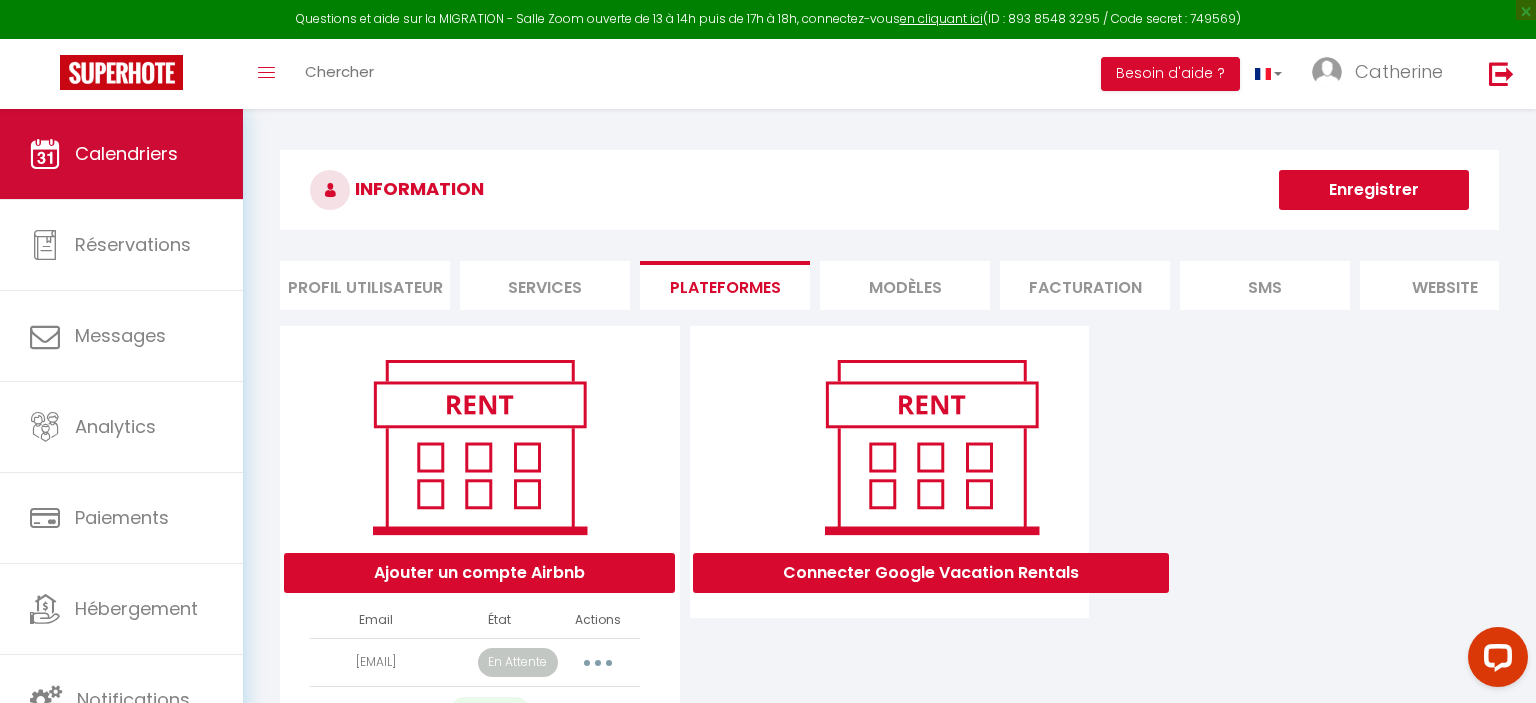 click on "Calendriers" at bounding box center [121, 154] 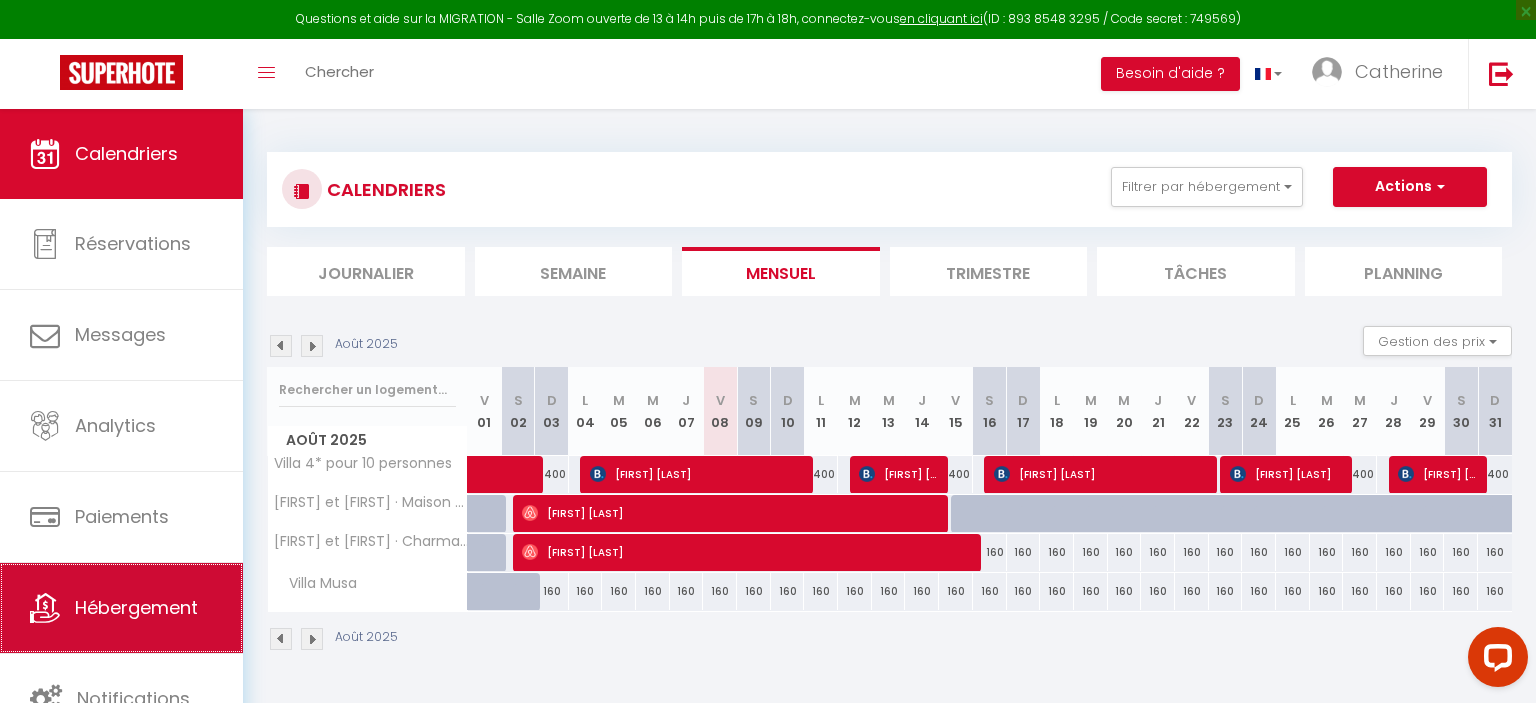click on "Hébergement" at bounding box center [136, 607] 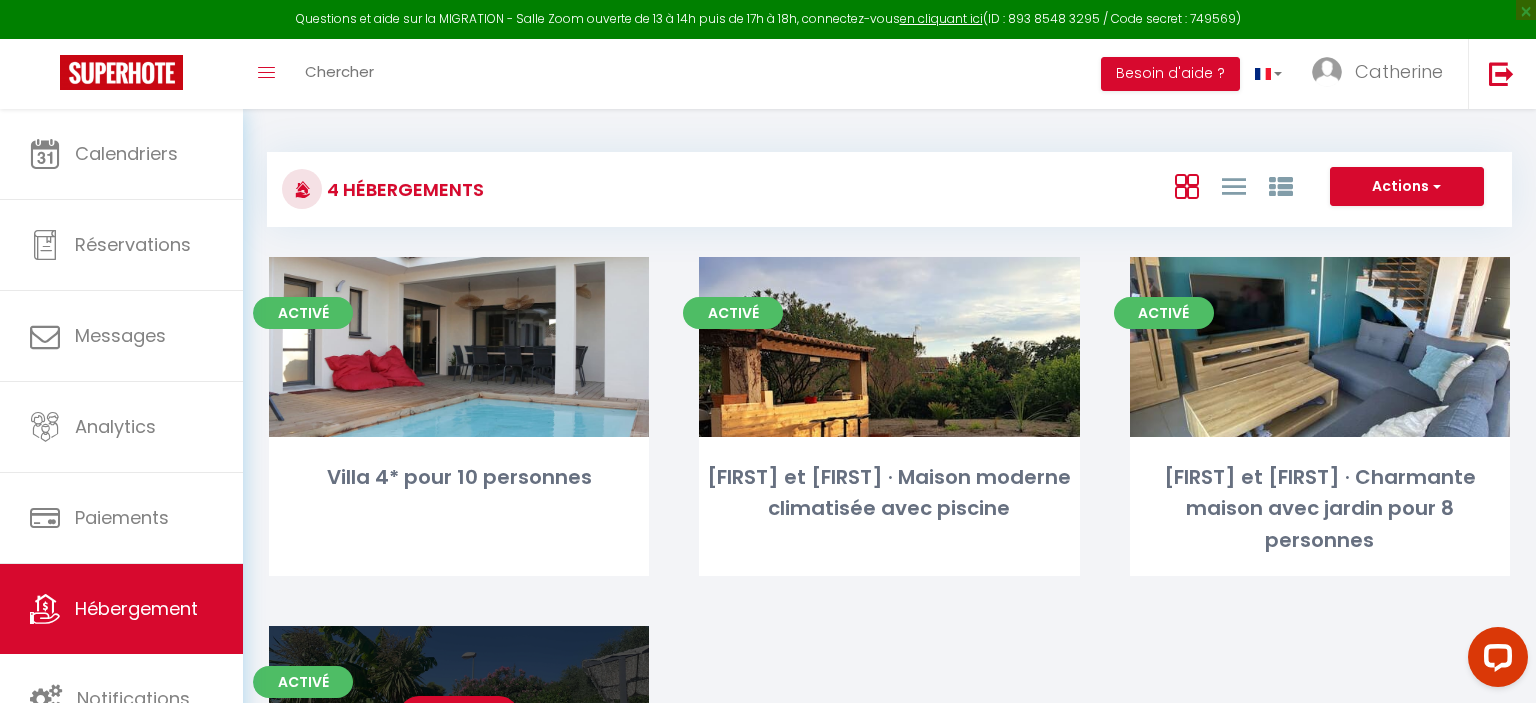 click on "Editer" at bounding box center [459, 716] 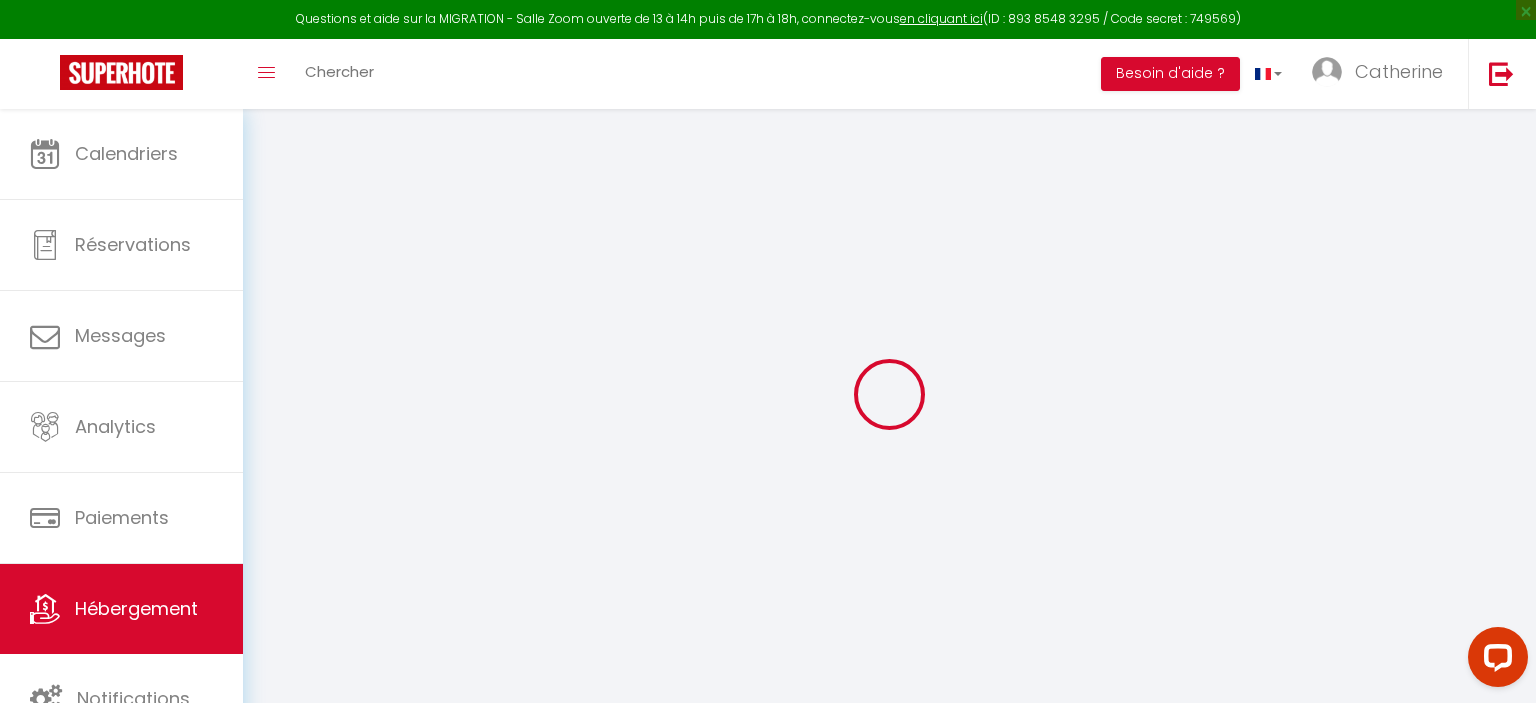 select 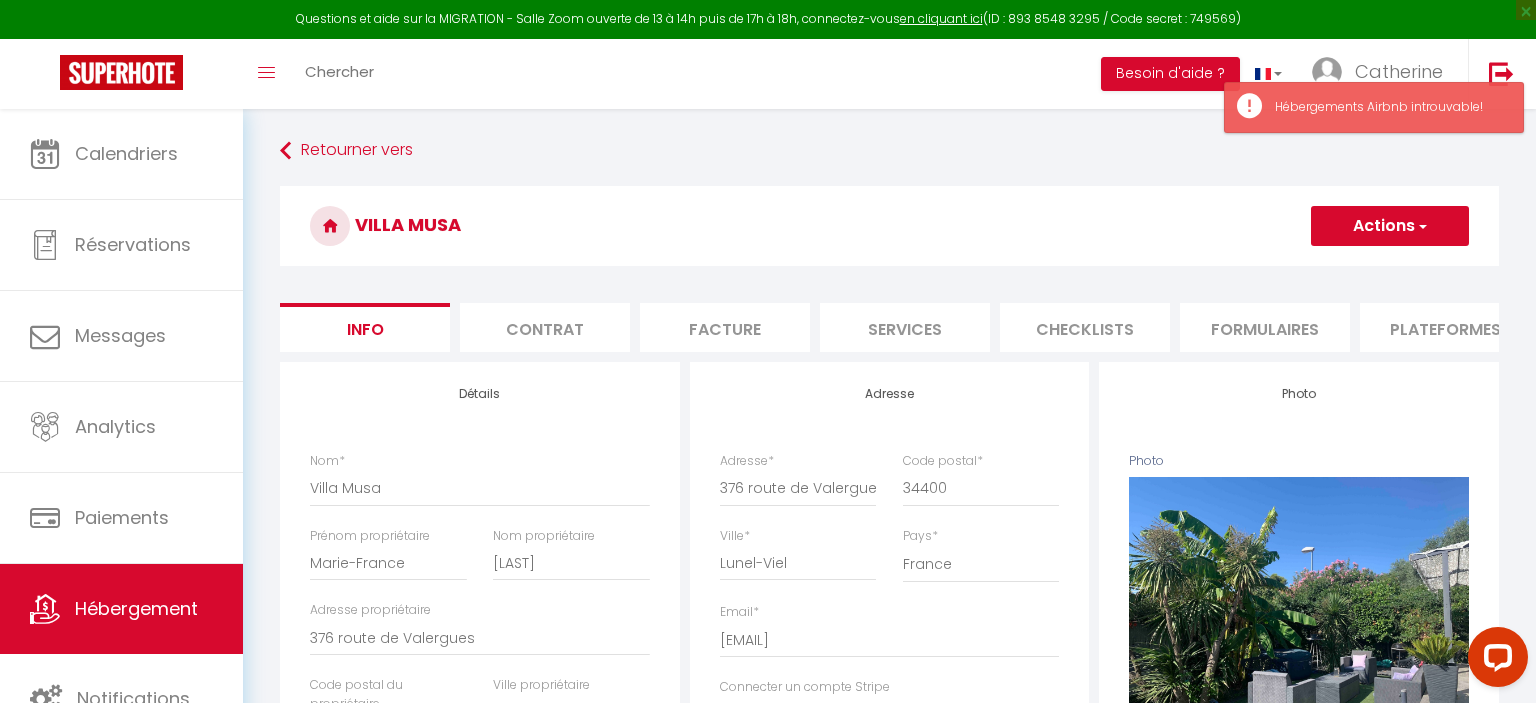 select 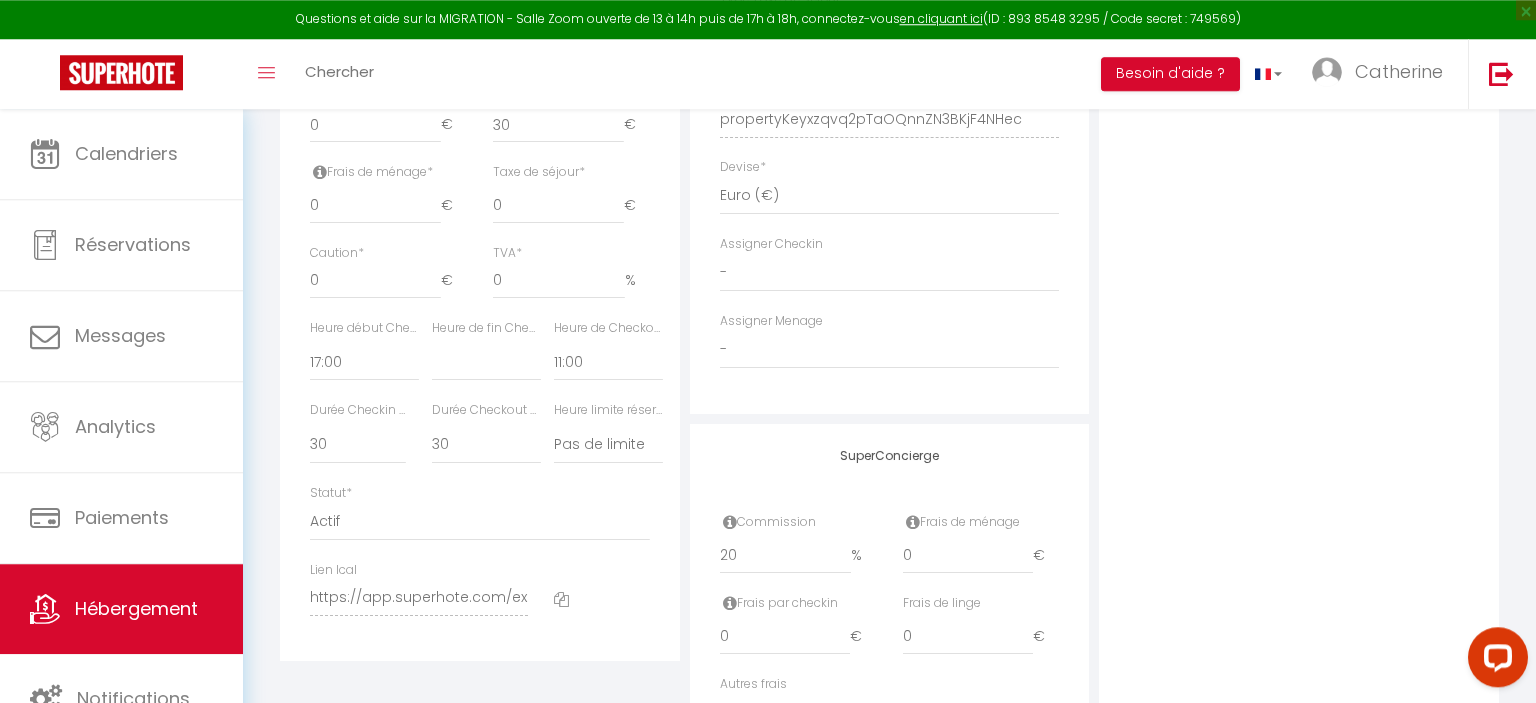 scroll, scrollTop: 947, scrollLeft: 0, axis: vertical 